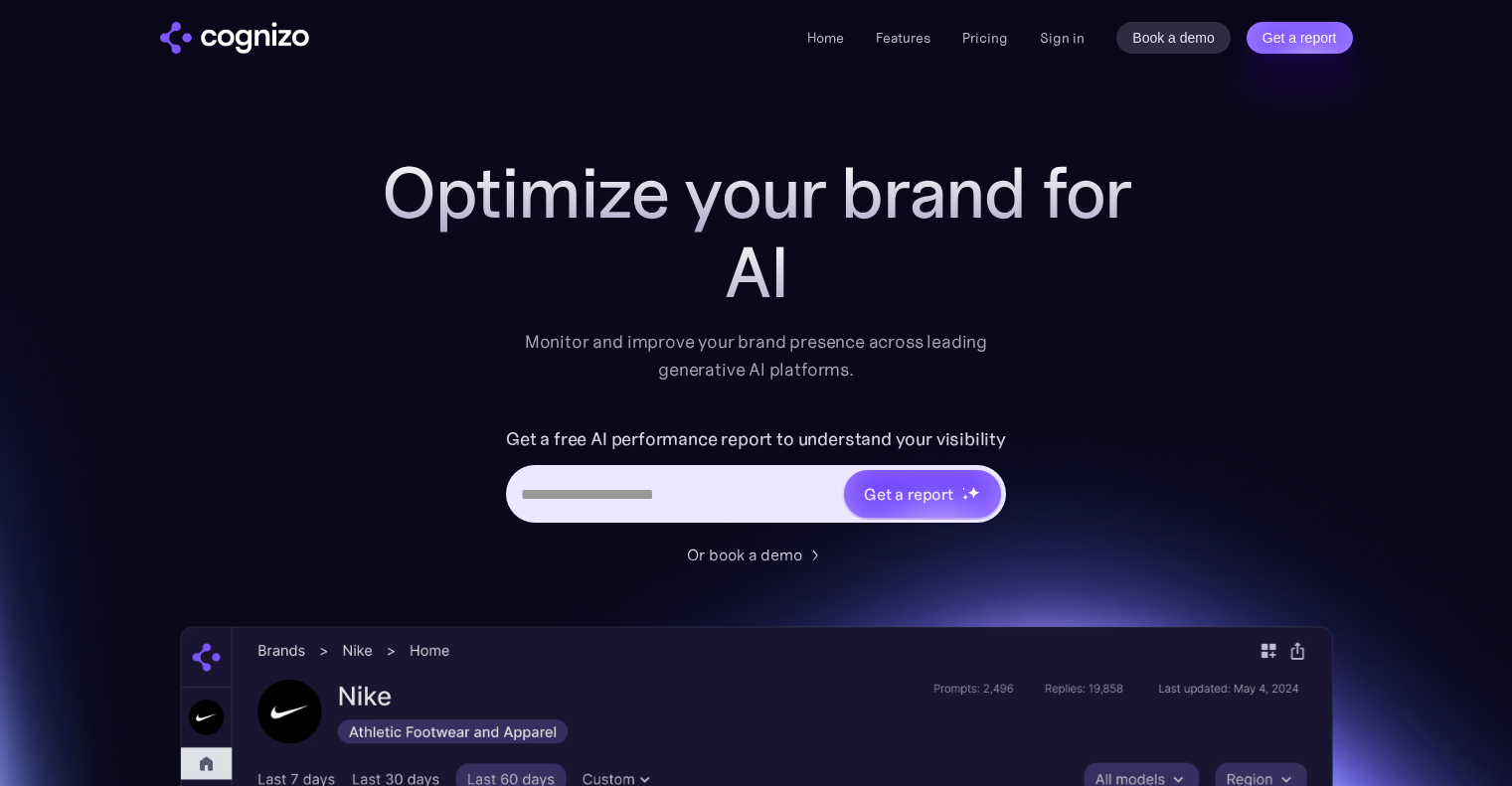click on "Sign in" at bounding box center (1062, 38) 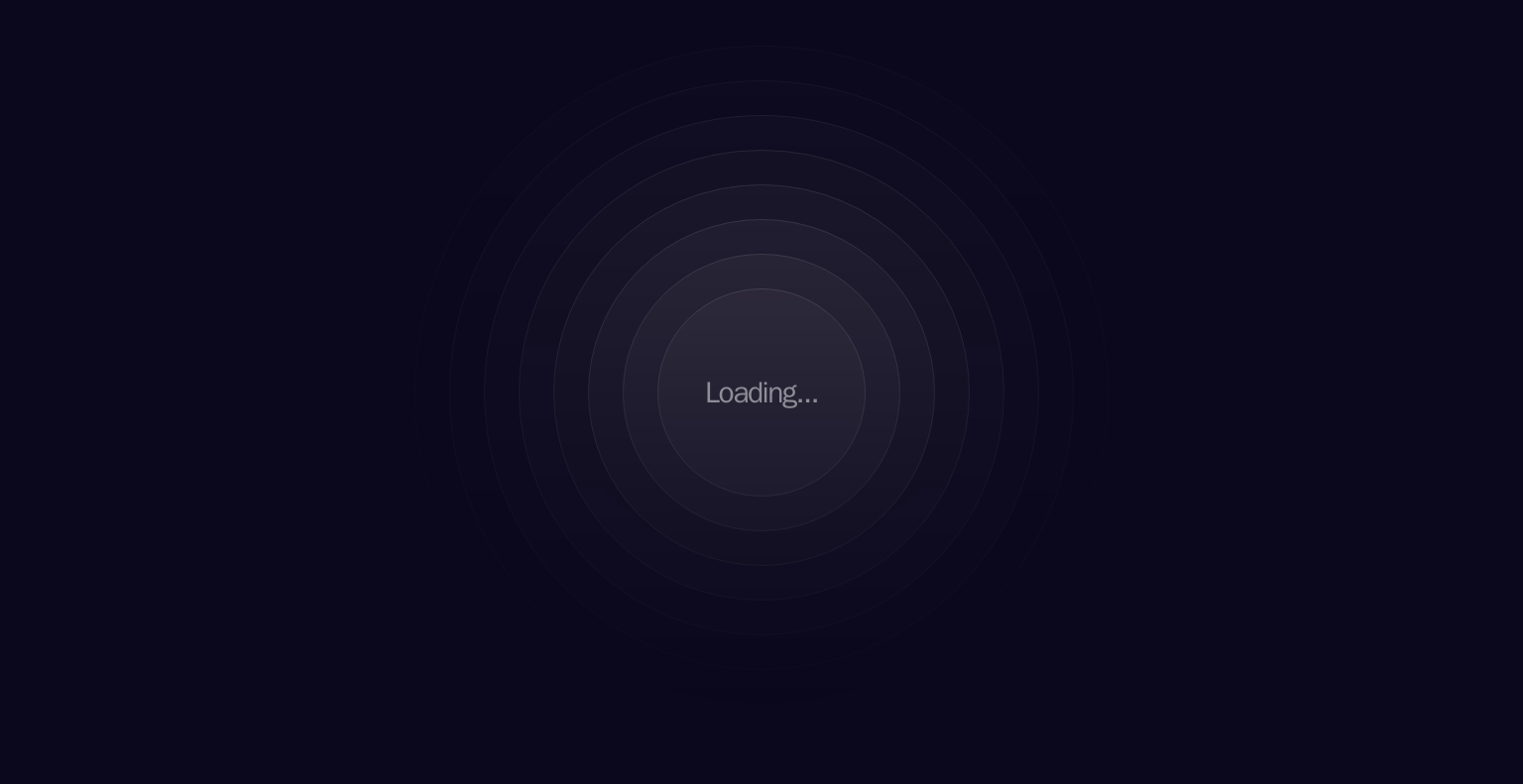 scroll, scrollTop: 0, scrollLeft: 0, axis: both 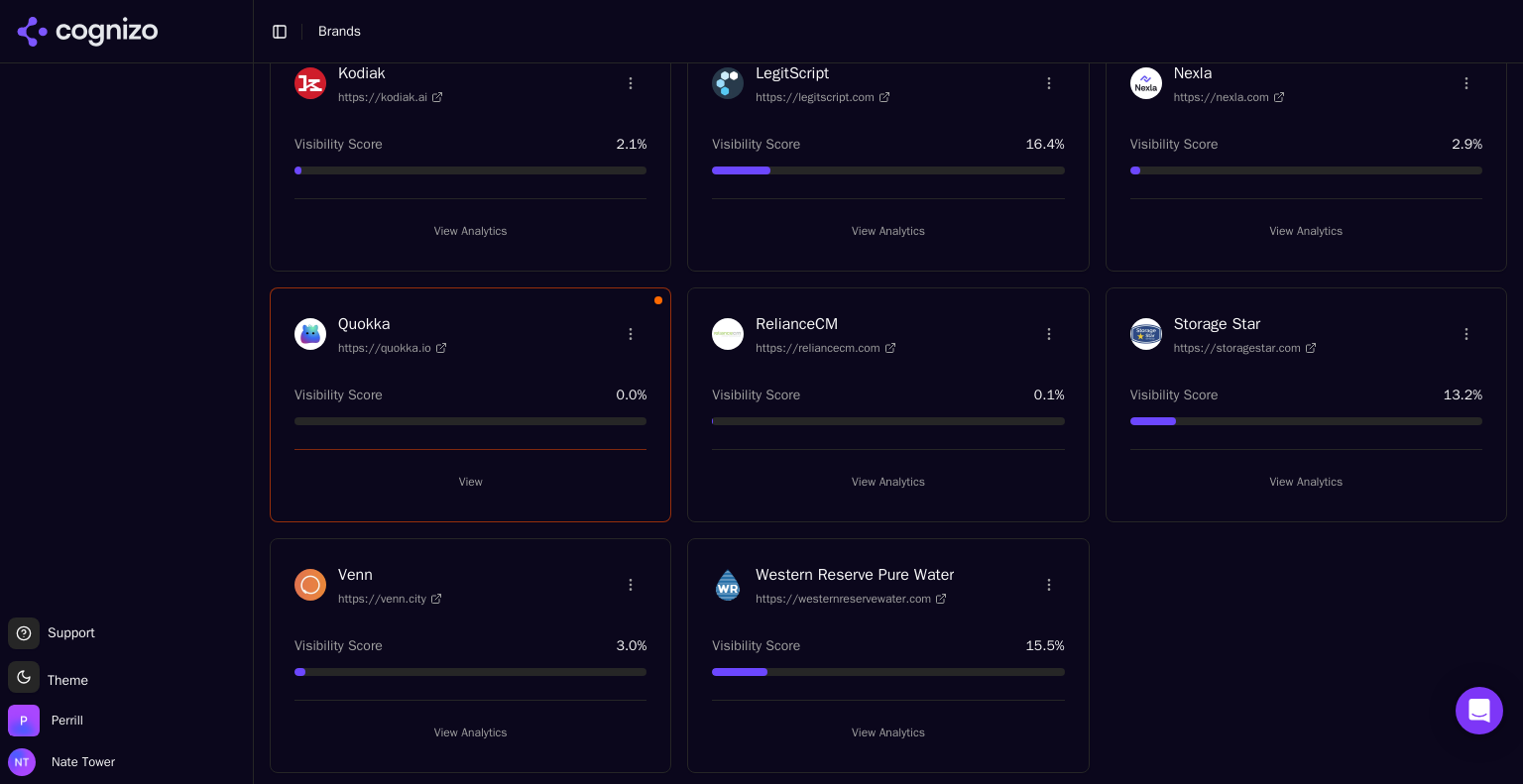 click at bounding box center [126, 340] 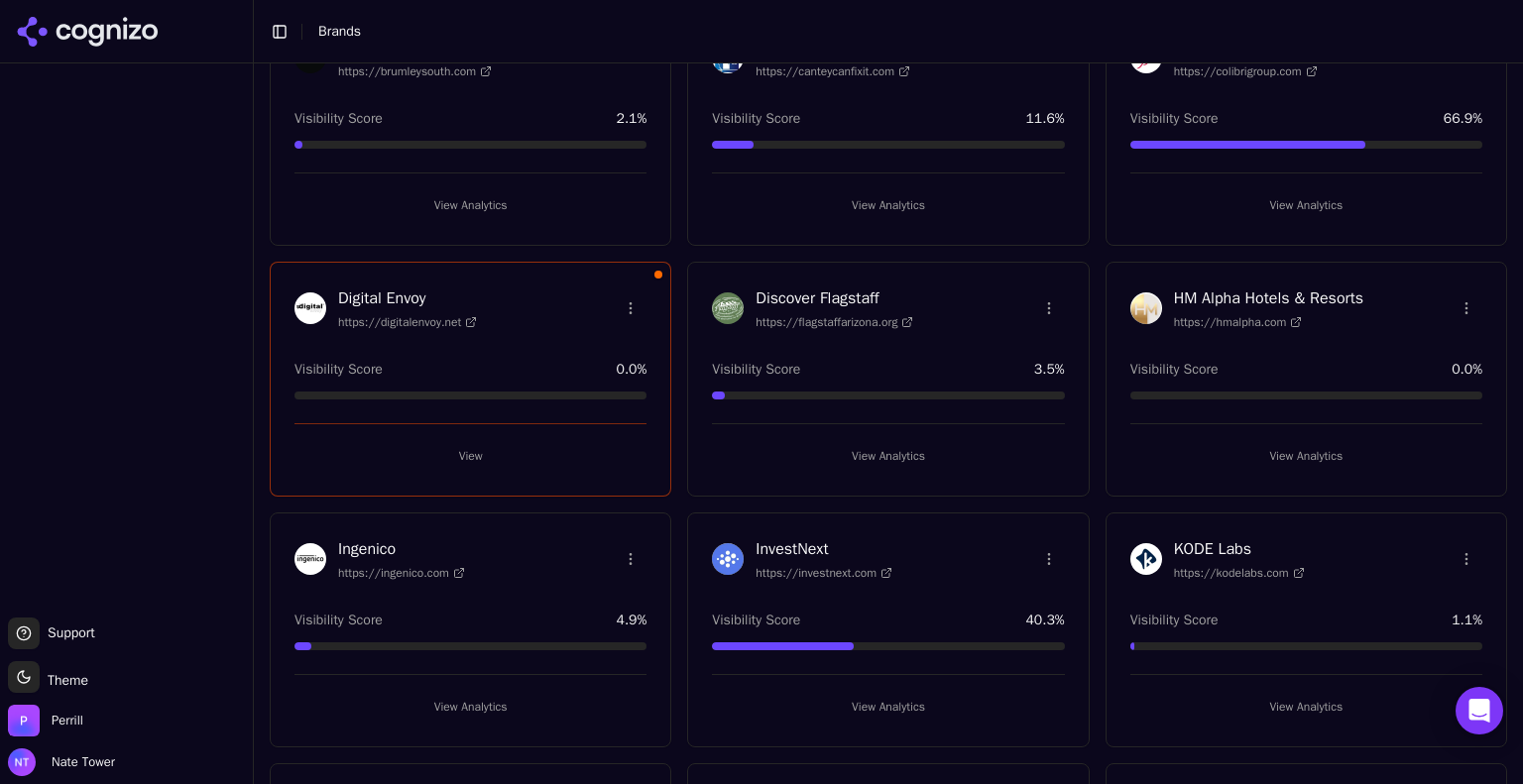 scroll, scrollTop: 421, scrollLeft: 0, axis: vertical 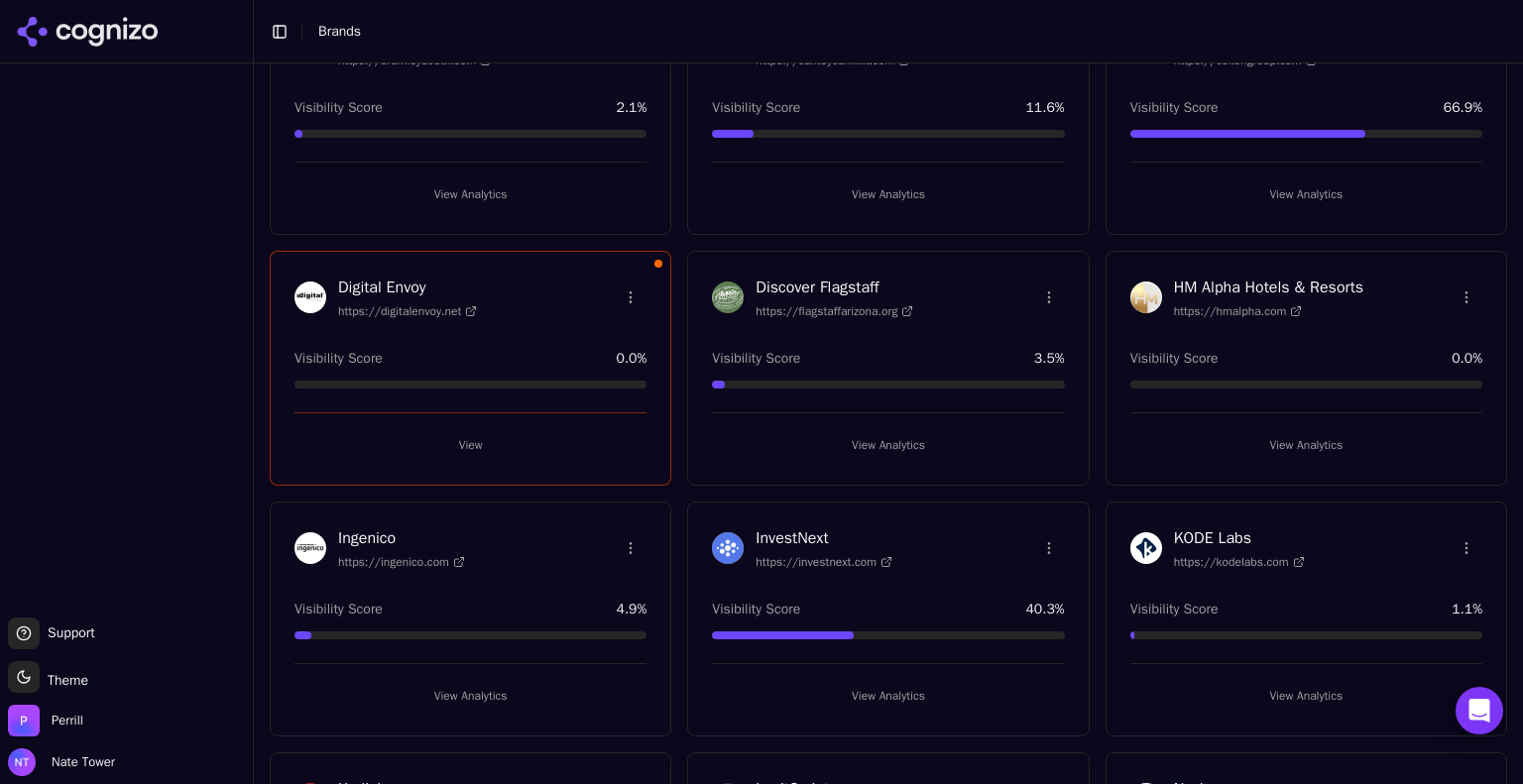 click on "View" at bounding box center (470, 445) 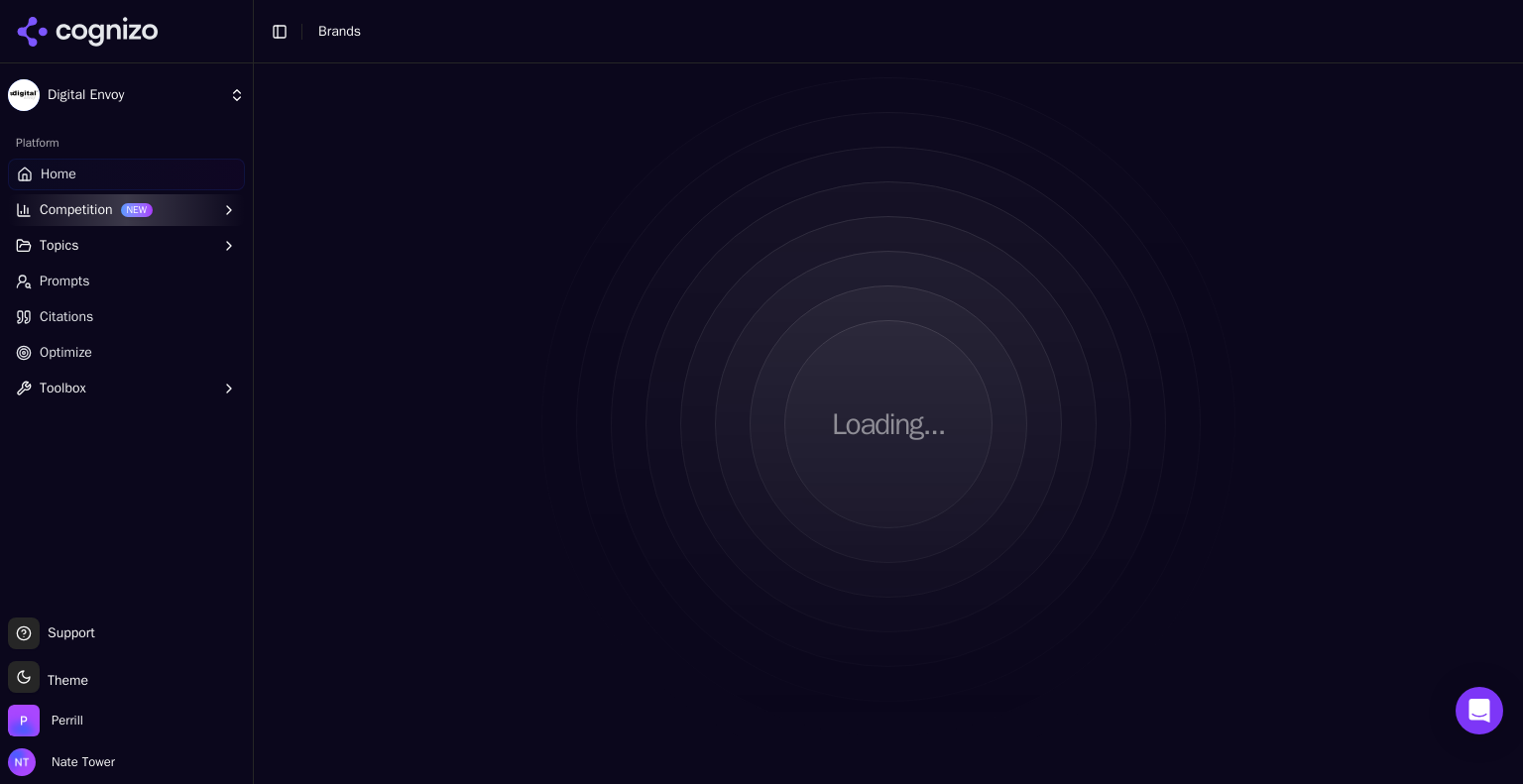 scroll, scrollTop: 0, scrollLeft: 0, axis: both 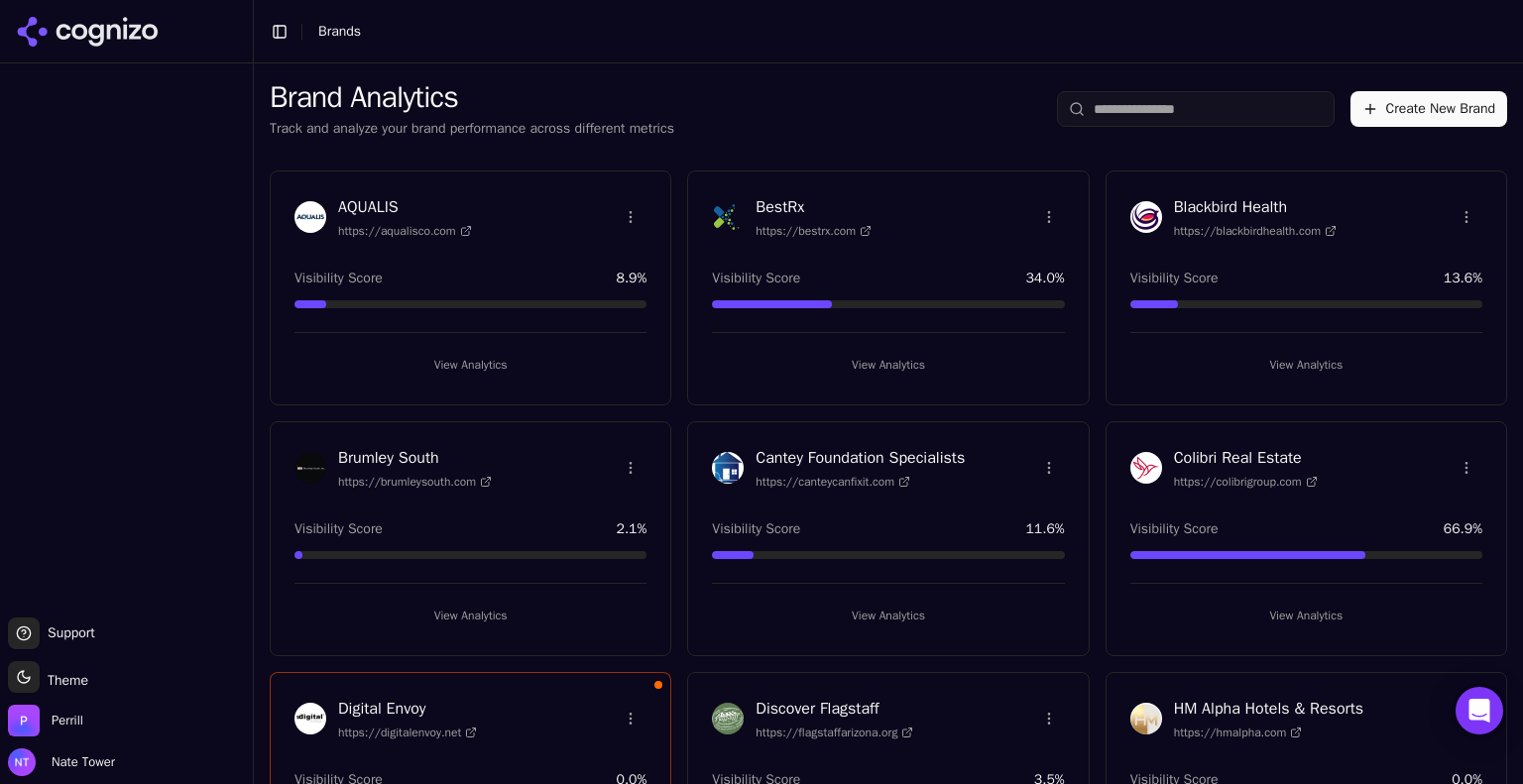 click on "Toggle Sidebar Brands" at bounding box center [888, 32] 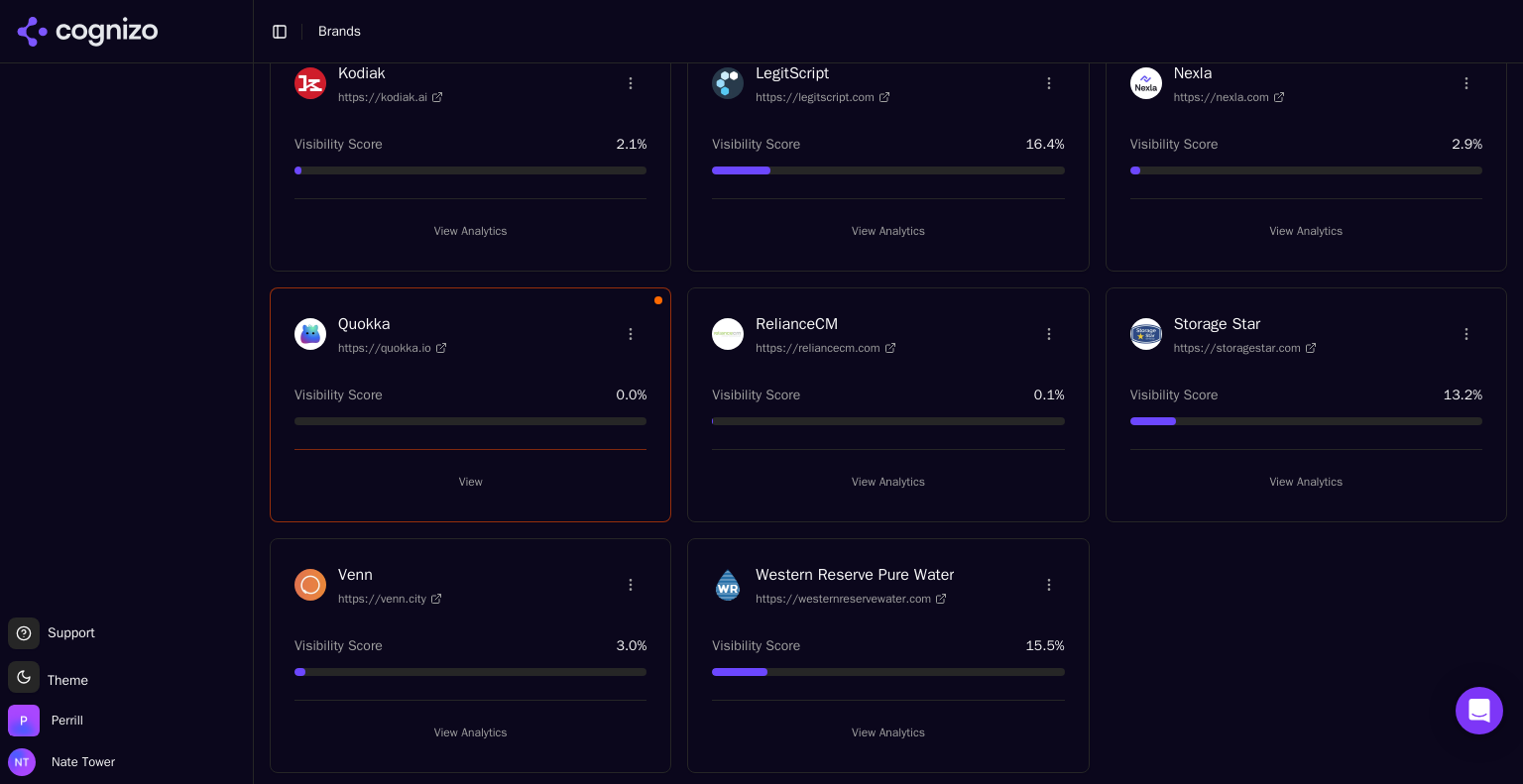 scroll, scrollTop: 1136, scrollLeft: 0, axis: vertical 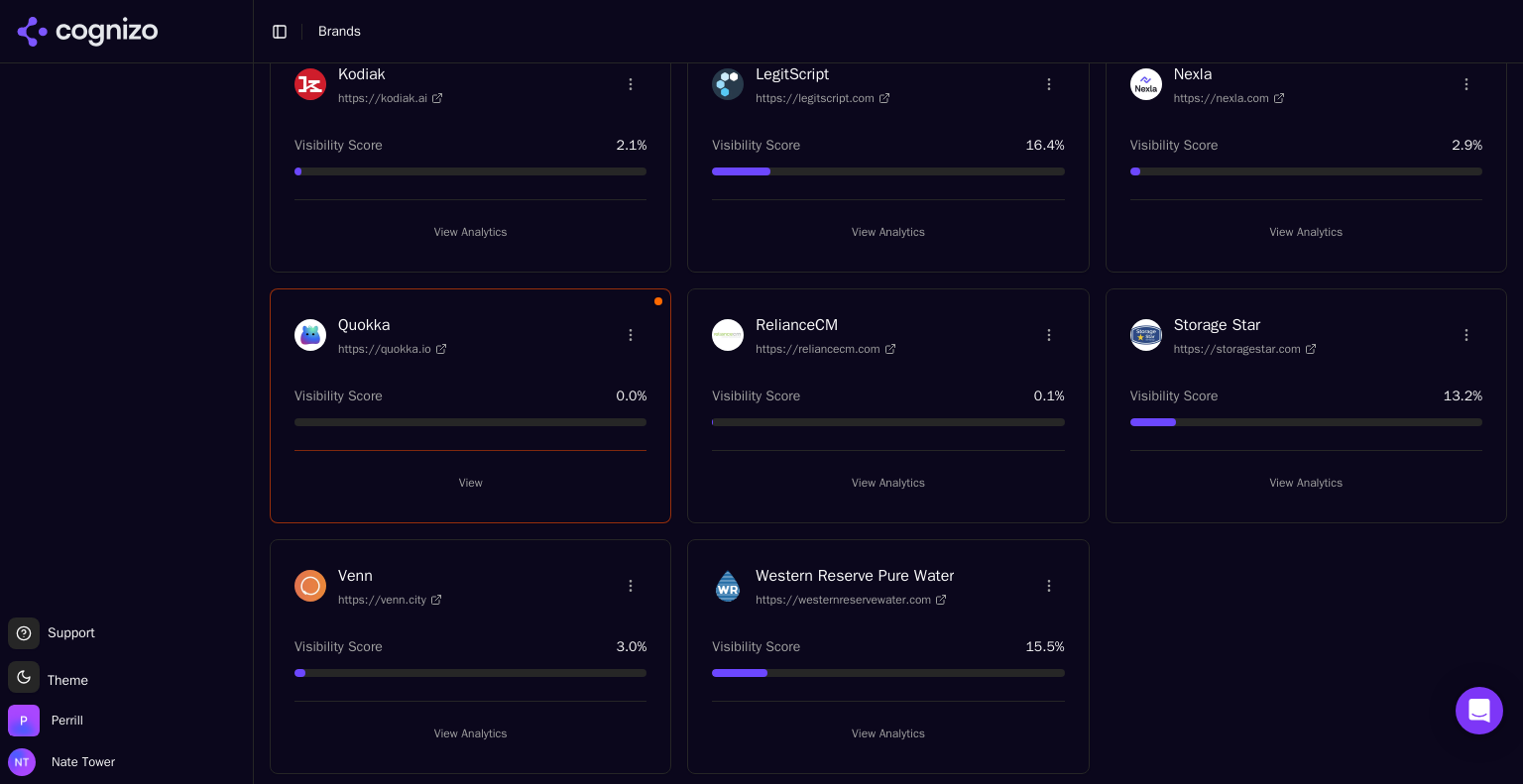 drag, startPoint x: 16, startPoint y: 511, endPoint x: 36, endPoint y: 504, distance: 21.18962 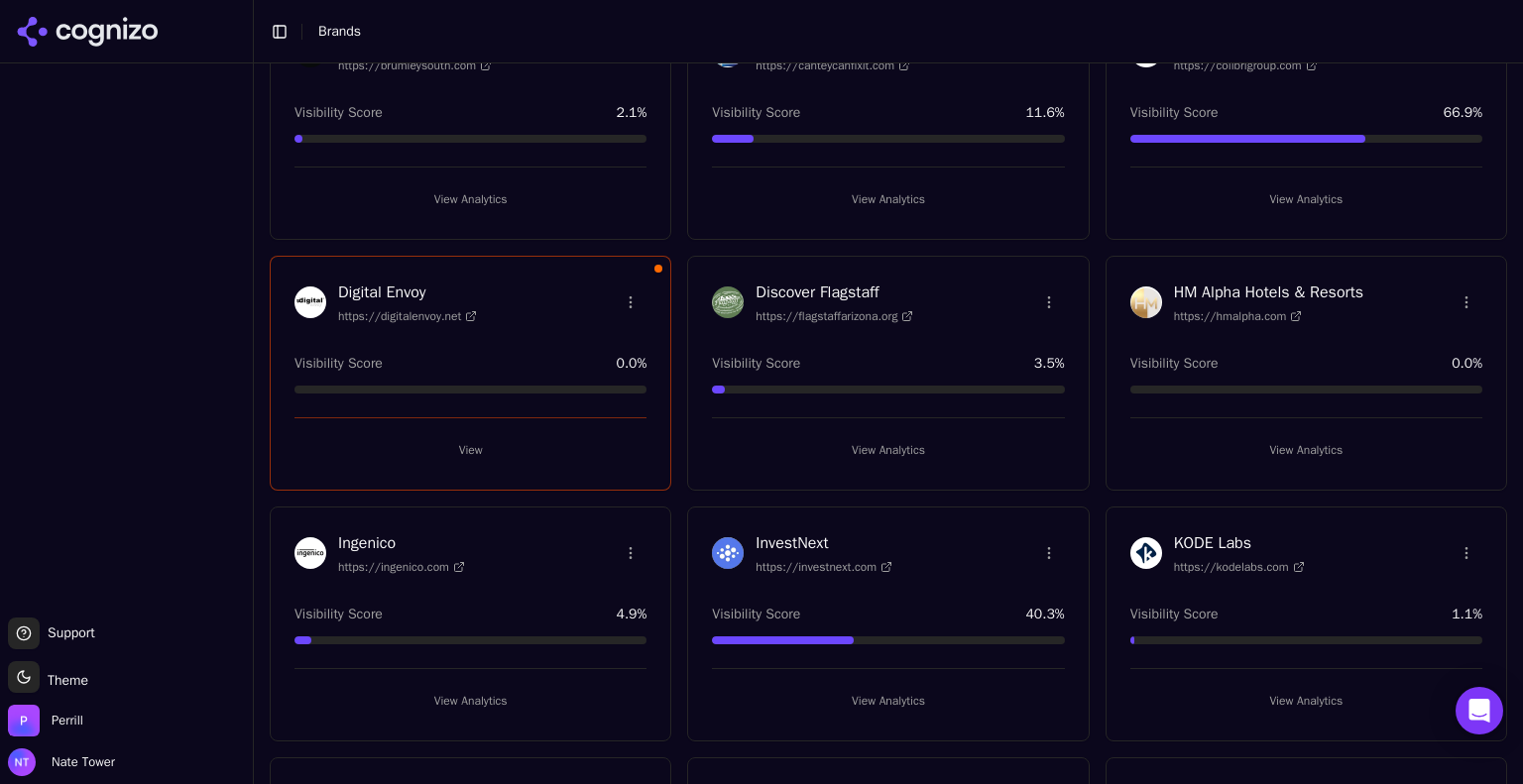 scroll, scrollTop: 0, scrollLeft: 0, axis: both 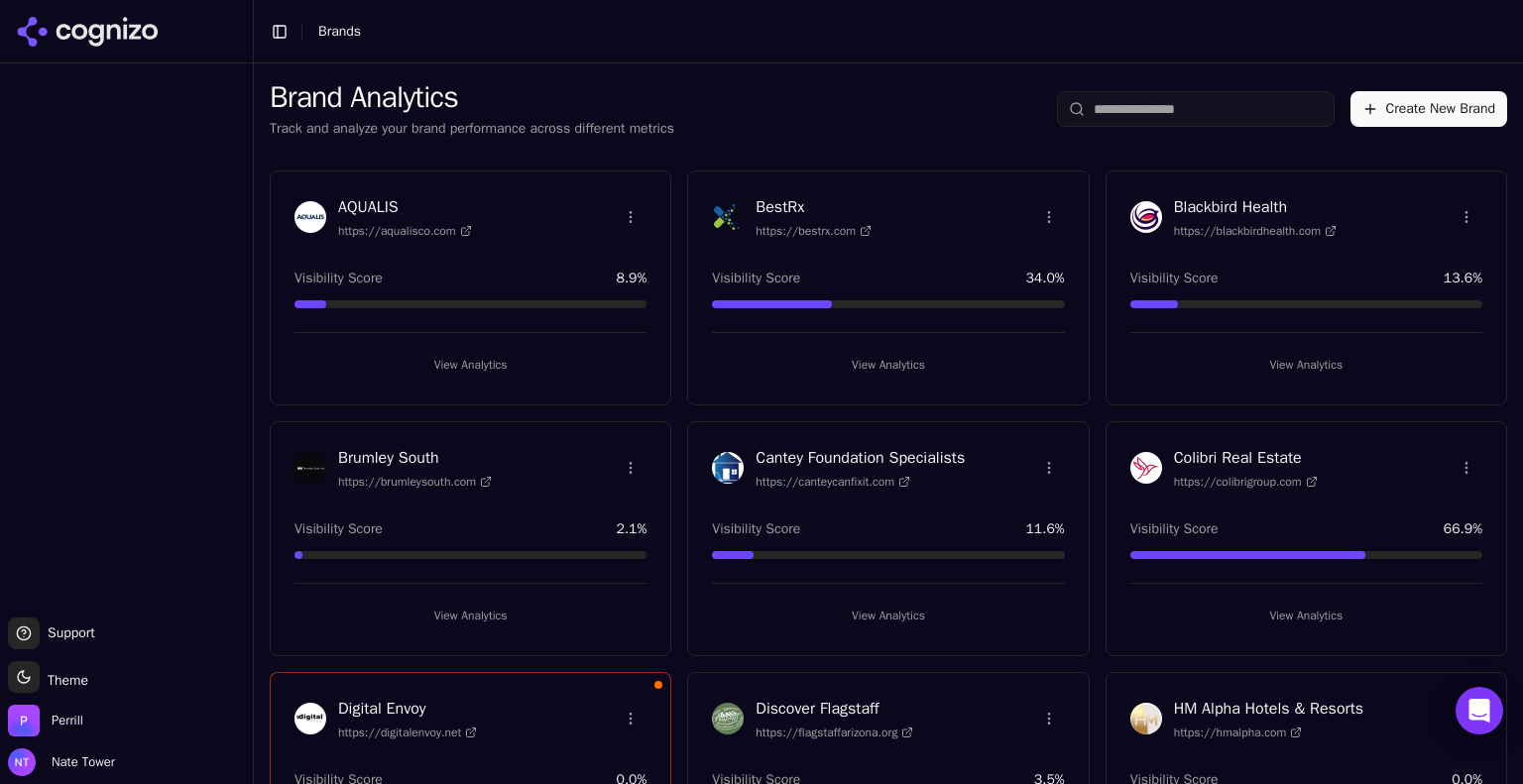 click on "Brand Analytics Track and analyze your brand performance across different metrics Create New Brand" at bounding box center [888, 109] 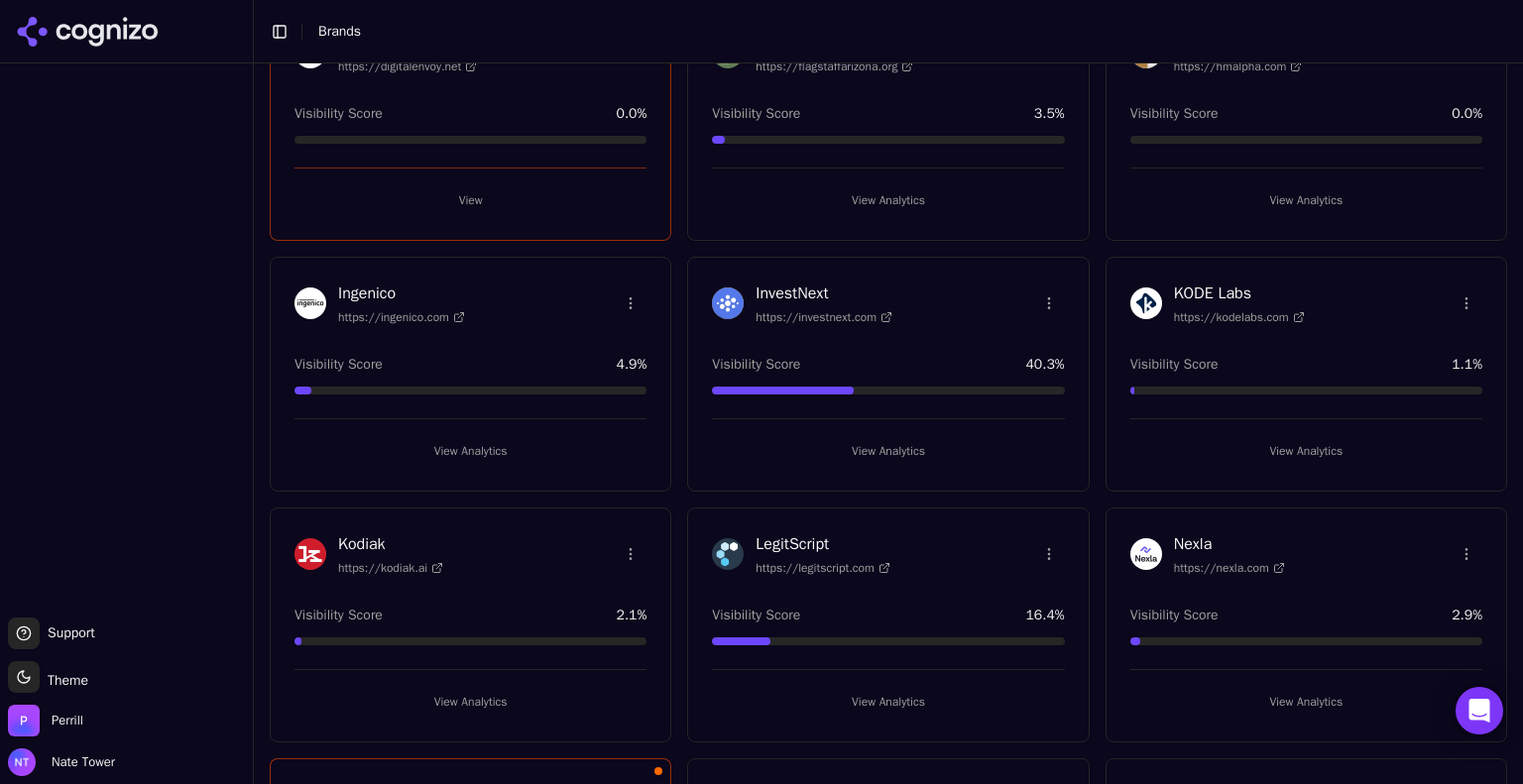 scroll, scrollTop: 0, scrollLeft: 0, axis: both 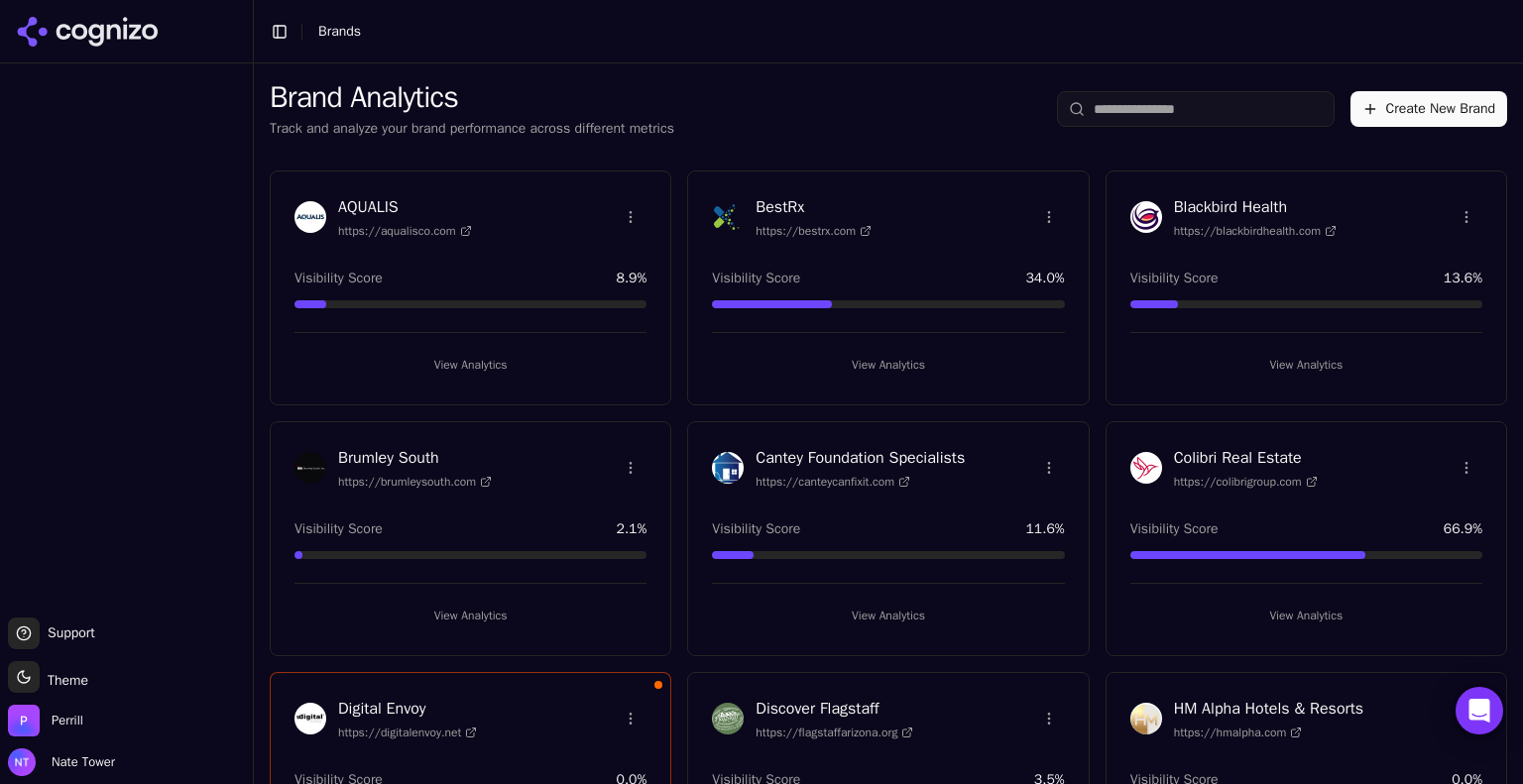 click at bounding box center [126, 340] 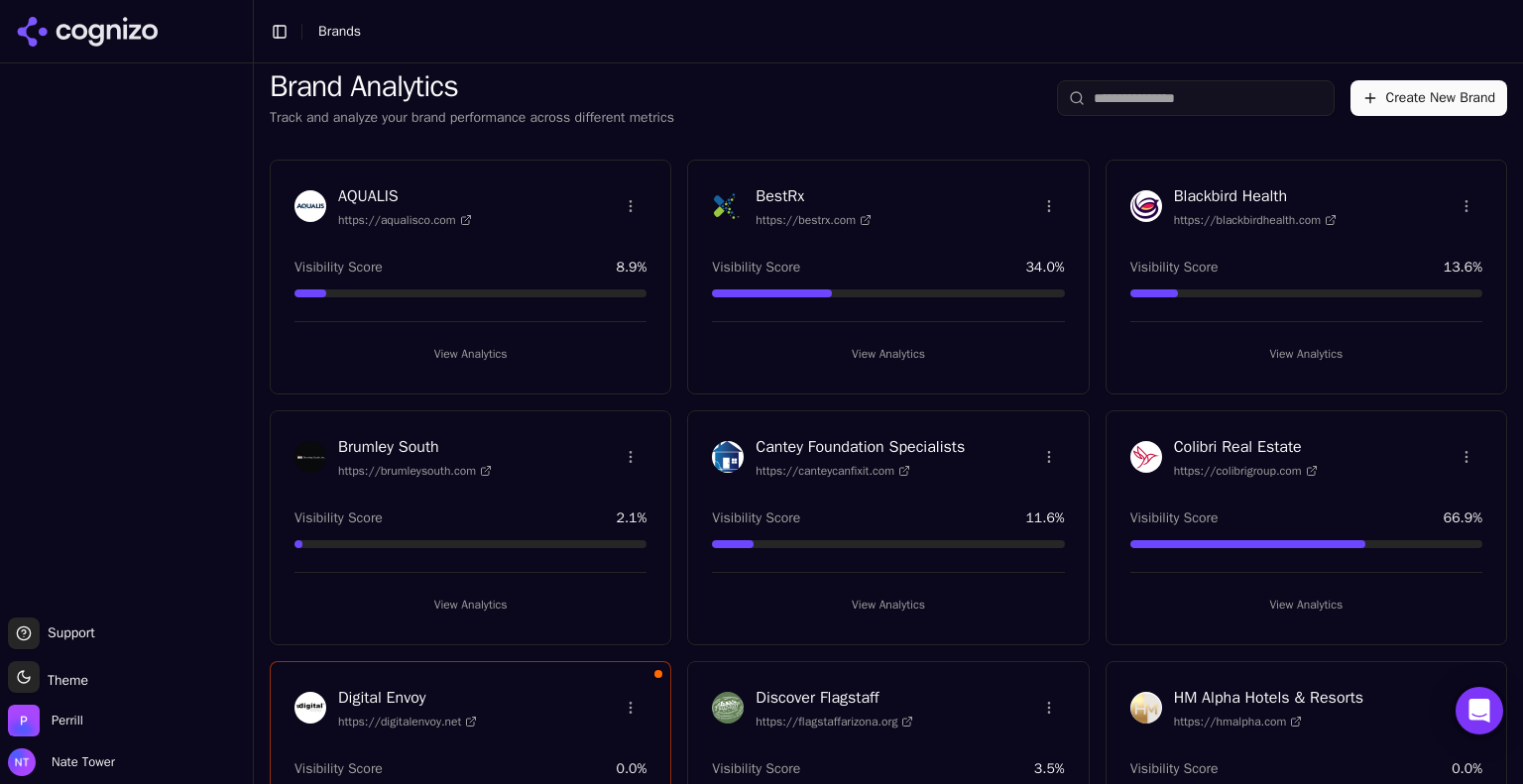 scroll, scrollTop: 0, scrollLeft: 0, axis: both 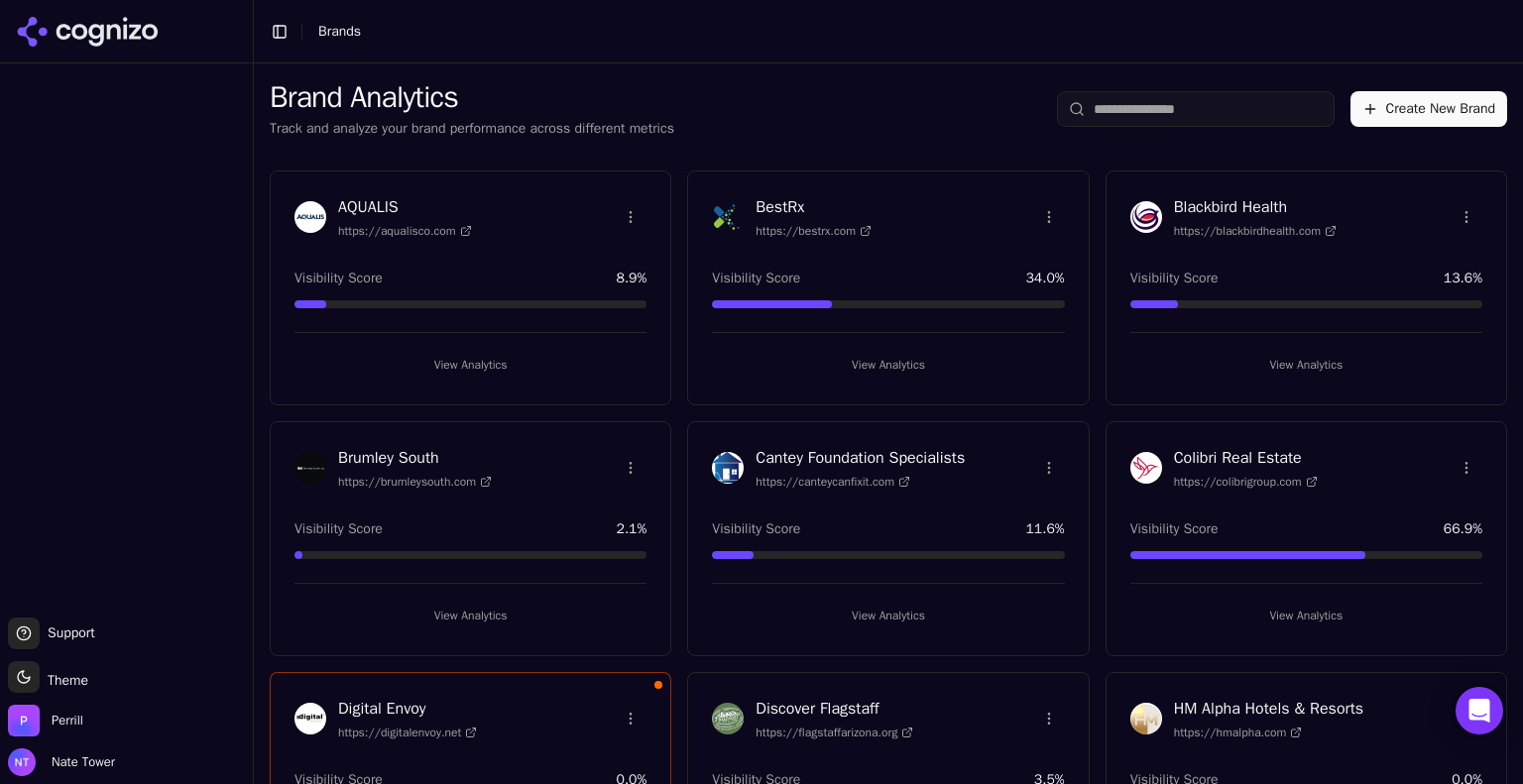 click at bounding box center [126, 340] 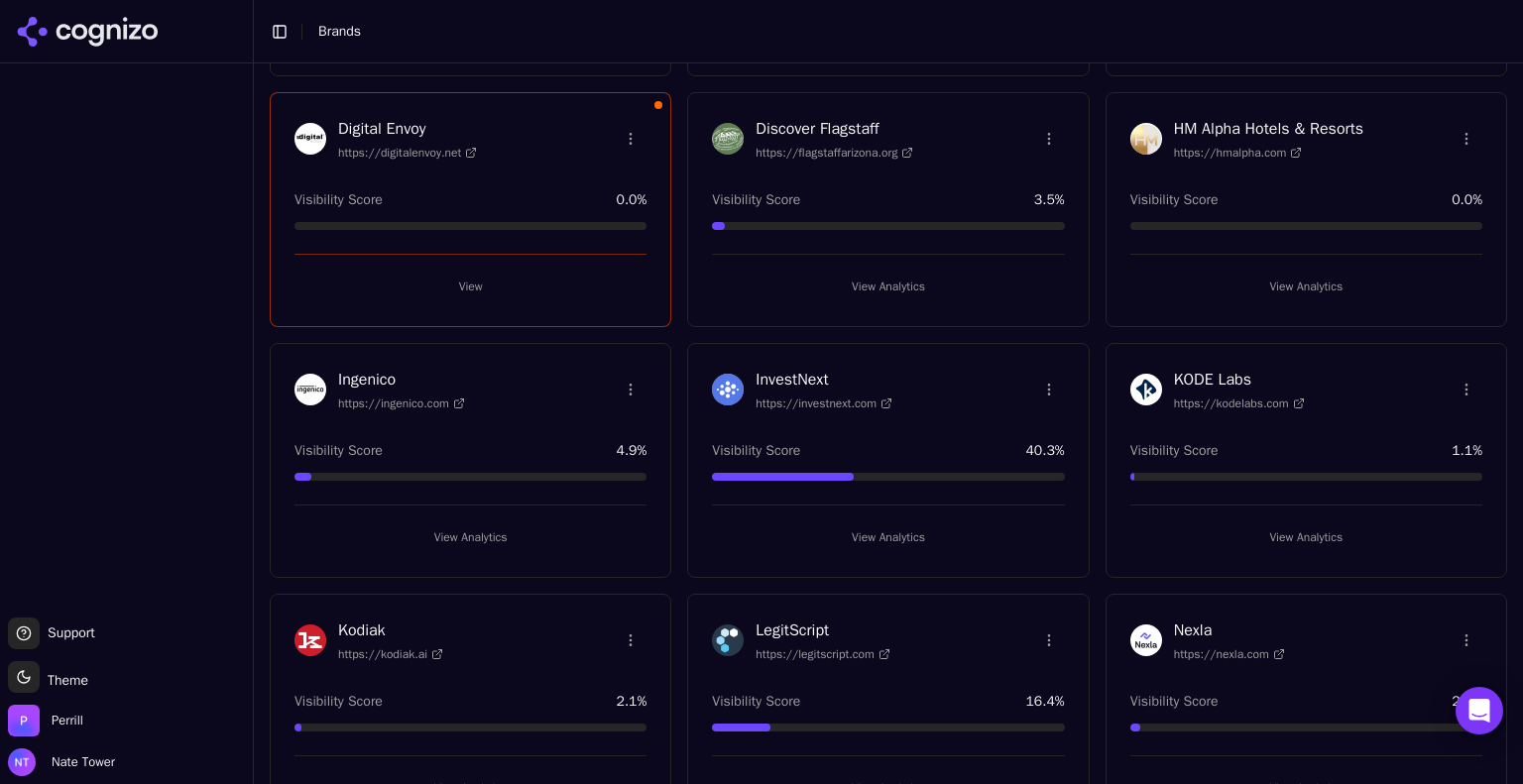 scroll, scrollTop: 0, scrollLeft: 0, axis: both 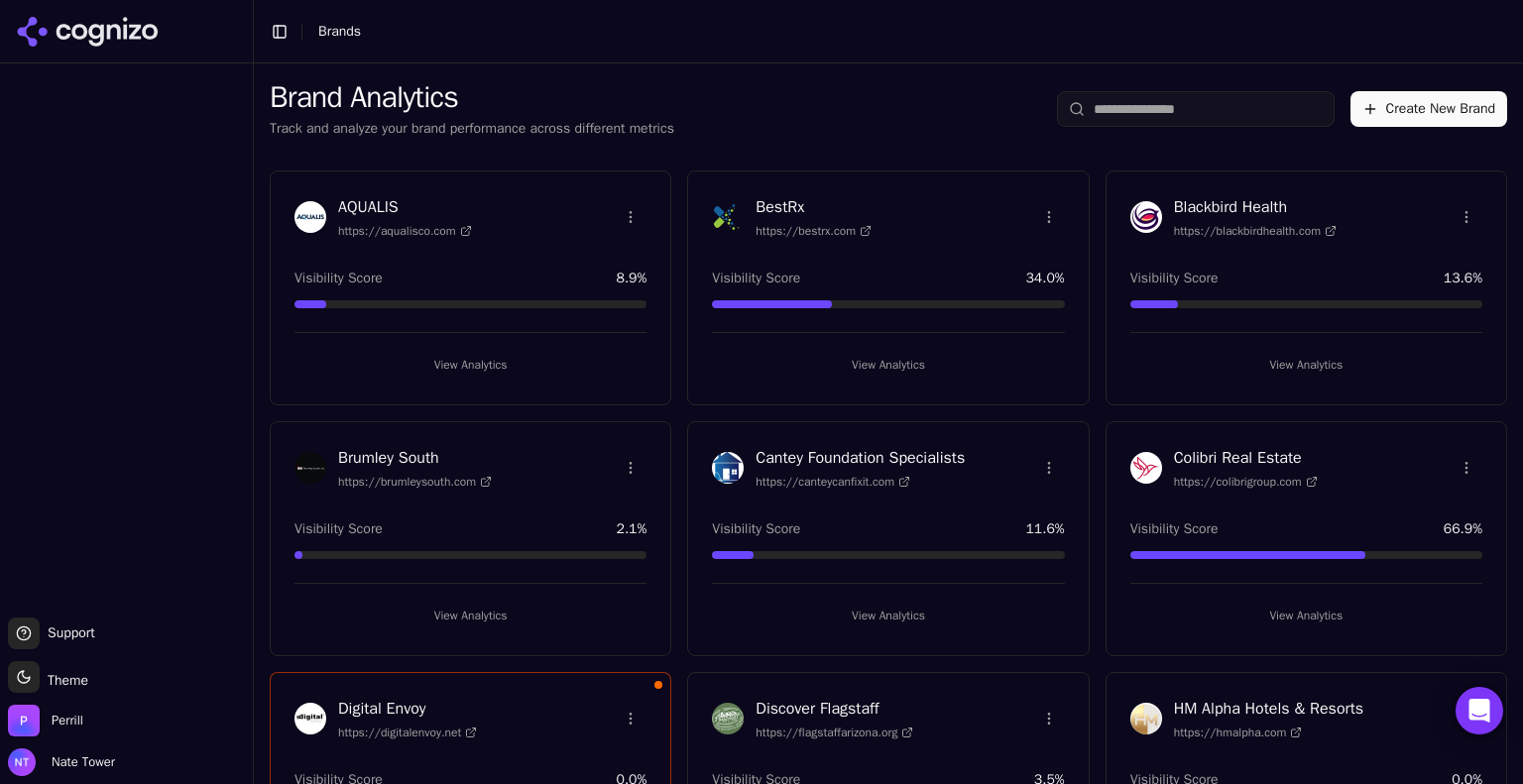 click on "Brand Analytics Track and analyze your brand performance across different metrics Create New Brand" at bounding box center [888, 109] 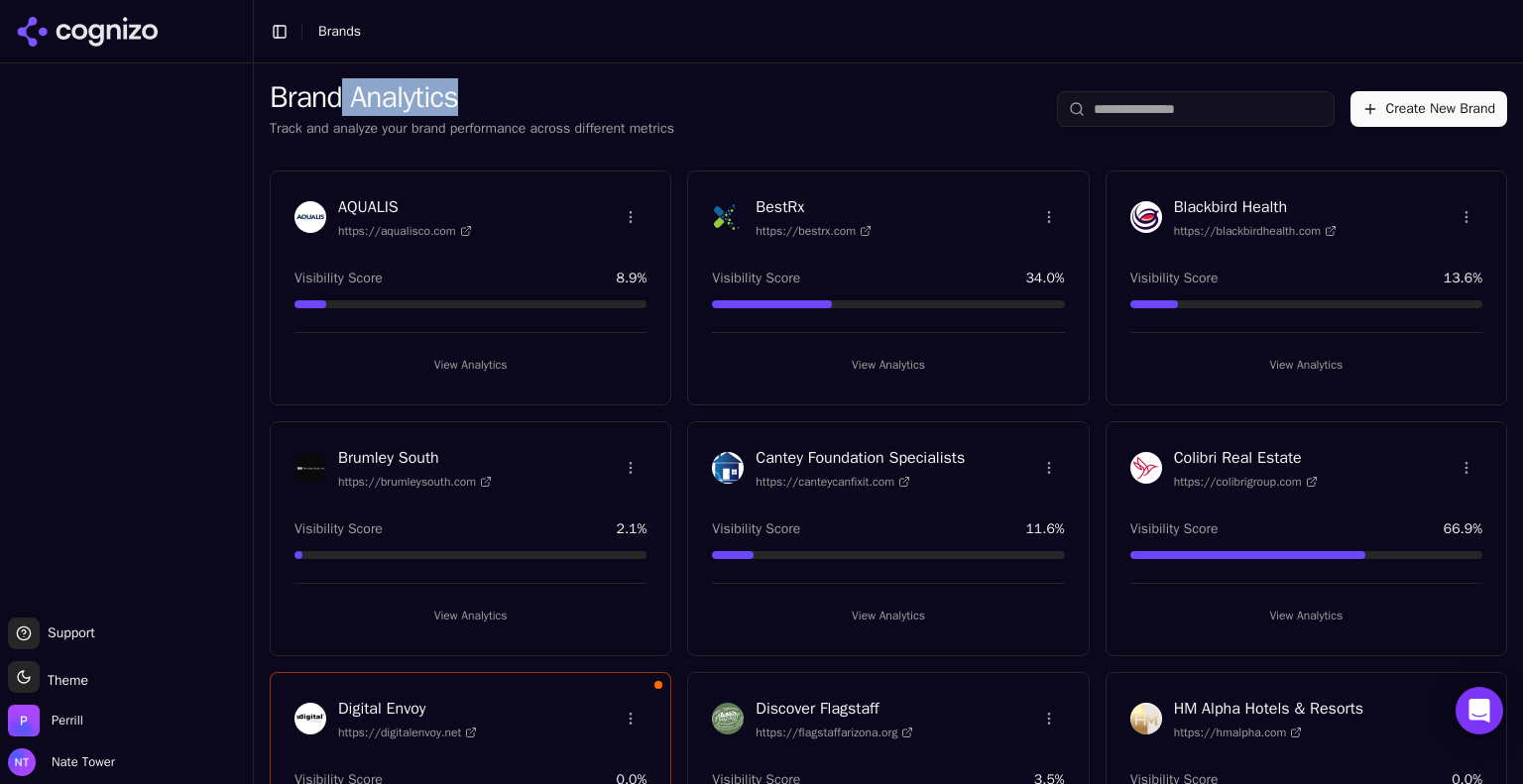 drag, startPoint x: 347, startPoint y: 107, endPoint x: 698, endPoint y: 114, distance: 351.0698 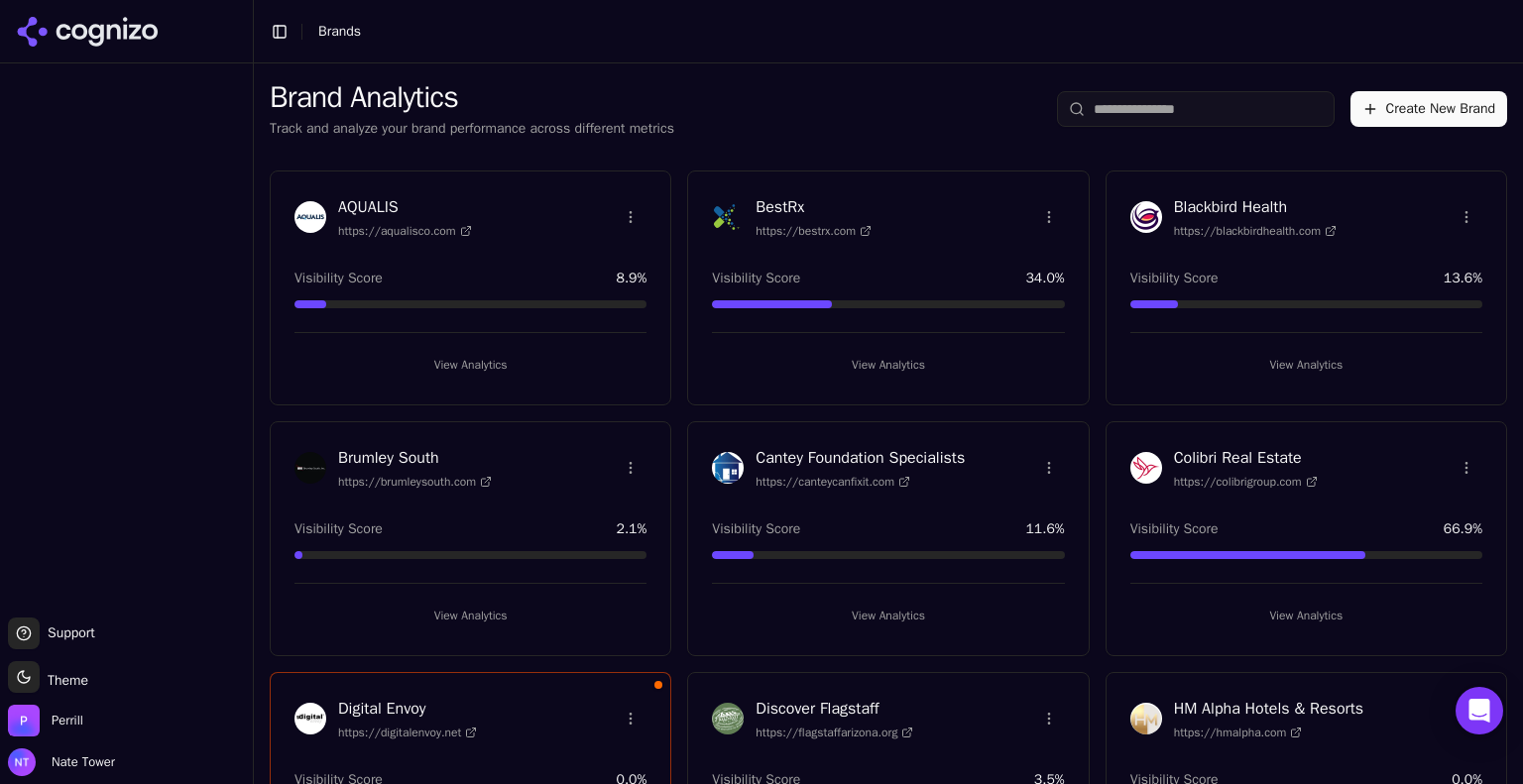 click on "Brand Analytics" at bounding box center [472, 97] 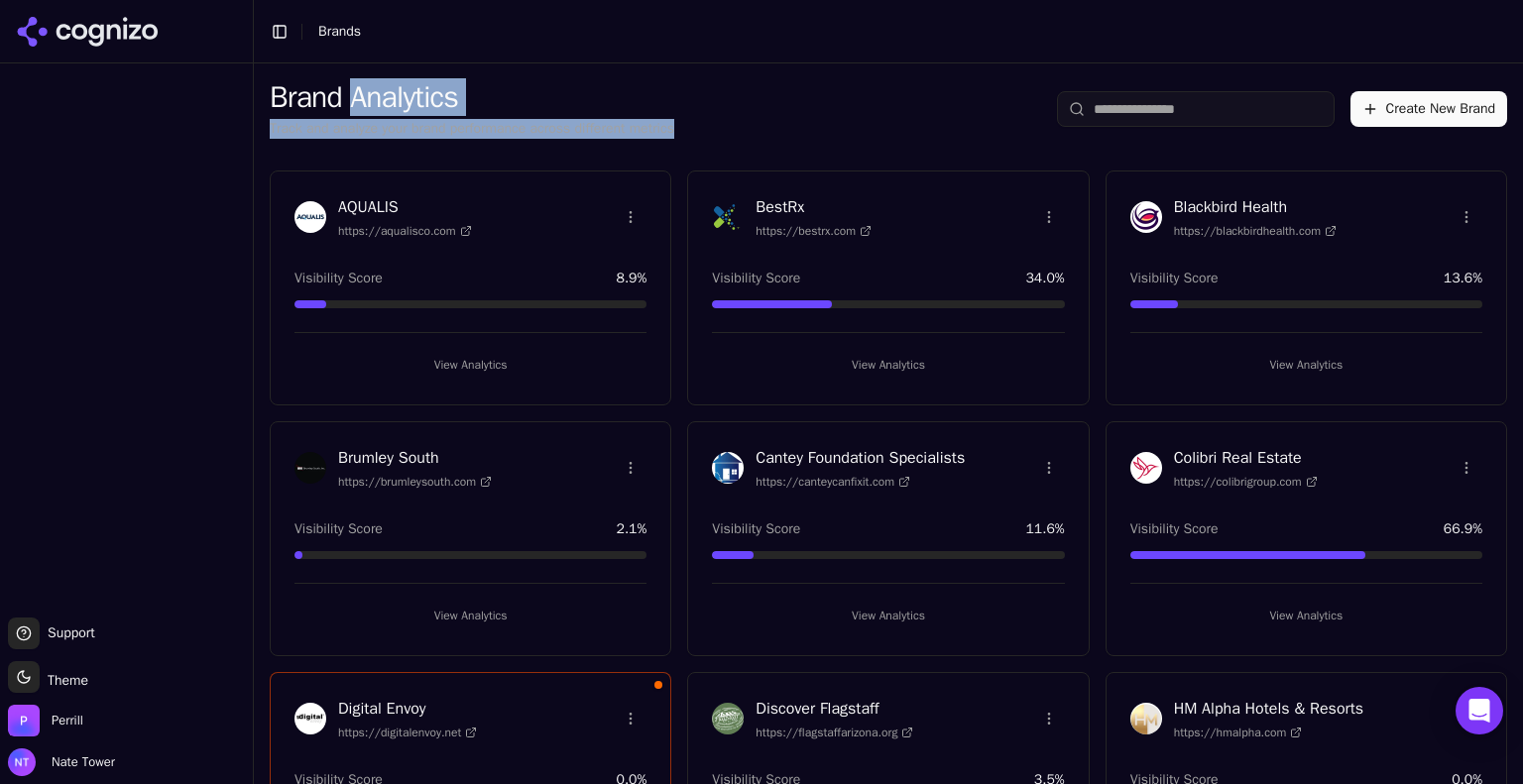 drag, startPoint x: 350, startPoint y: 96, endPoint x: 814, endPoint y: 118, distance: 464.5213 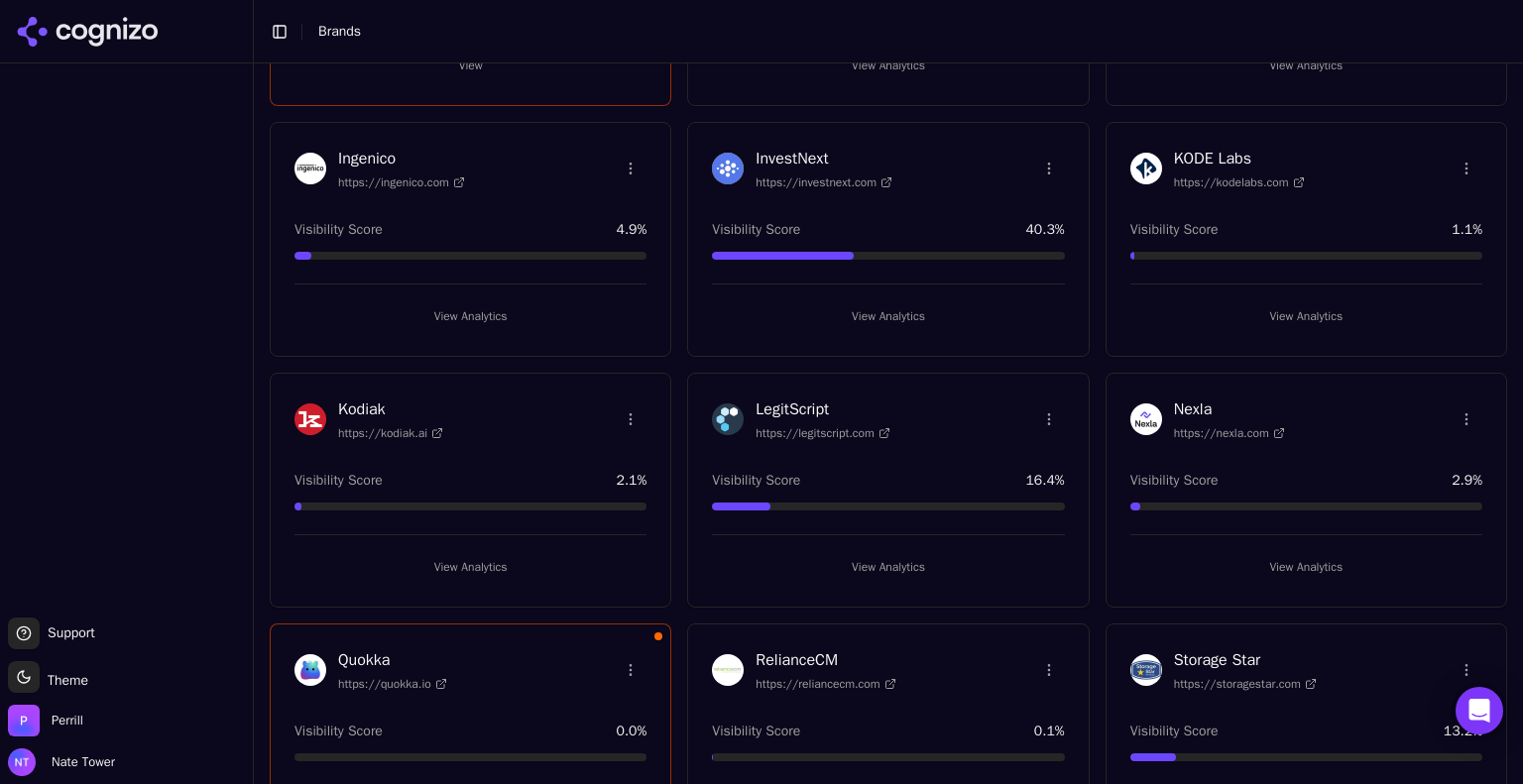 scroll, scrollTop: 1137, scrollLeft: 0, axis: vertical 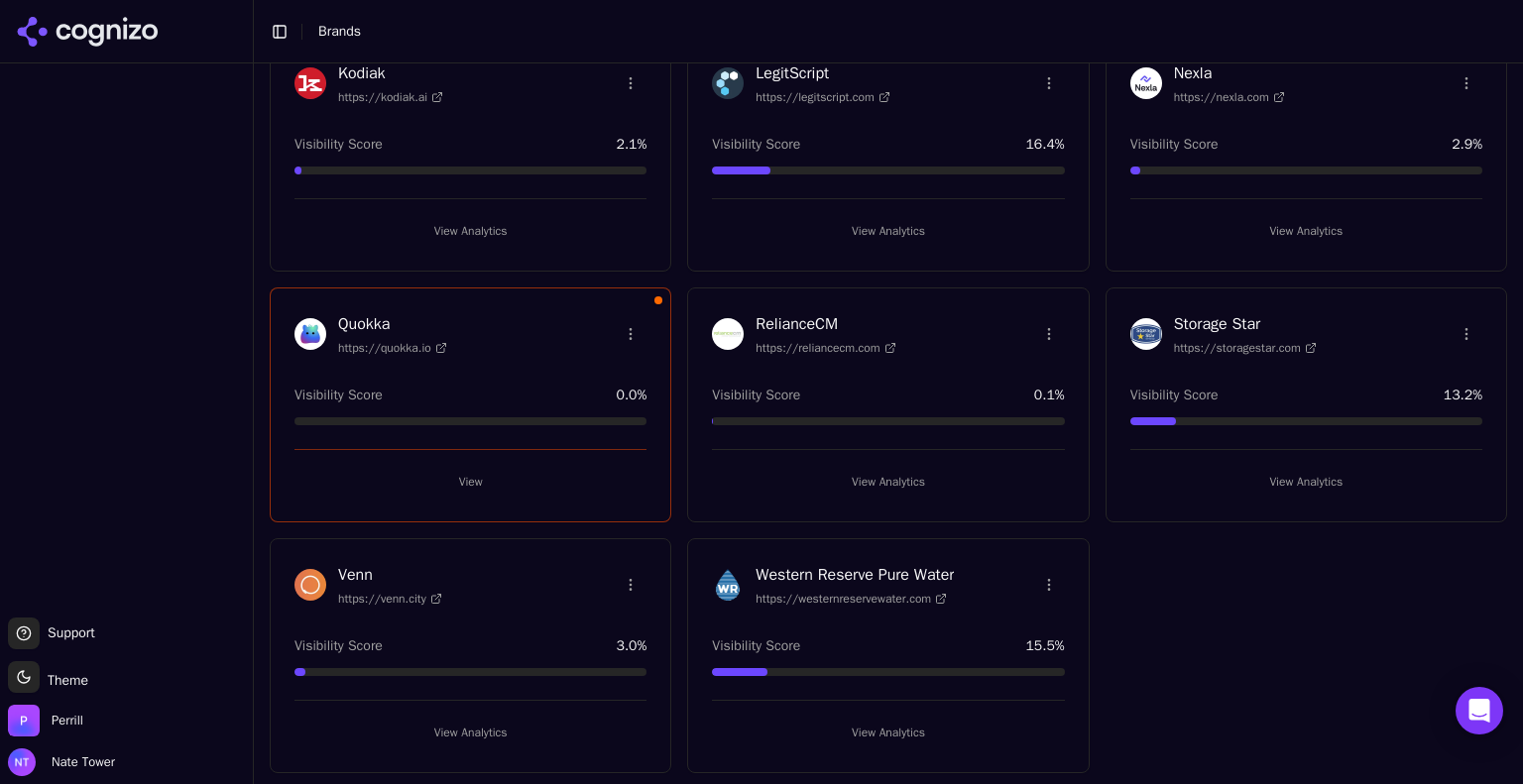 click on "AQUALIS https://aqualisco.com Visibility Score 8.9 % View Analytics BestRx https://bestrx.com Visibility Score 34.0 % View Analytics Blackbird Health https://blackbirdhealth.com Visibility Score 13.6 % View Analytics Brumley South https://brumleysouth.com Visibility Score 2.1 % View Analytics Cantey Foundation Specialists https://canteycanfixit.com Visibility Score 11.6 % View Analytics Colibri Real Estate https://colibrigroup.com Visibility Score 66.9 % View Analytics Digital Envoy https://digitalenvoy.net Visibility Score 0.0 % View Discover Flagstaff https://flagstaffarizona.org Visibility Score 3.5 % View Analytics HM Alpha Hotels & Resorts https://hmalpha.com Visibility Score 0.0 % View Analytics Ingenico https://ingenico.com Visibility Score 4.9 % View Analytics InvestNext https://investnext.com Visibility Score 40.3 % View Analytics KODE Labs https://kodelabs.com Visibility Score 1.1 % View Analytics Kodiak https://kodiak.ai Visibility Score 2.1 % View Analytics LegitScript https://legitscript.com 16.4" at bounding box center (888, -97) 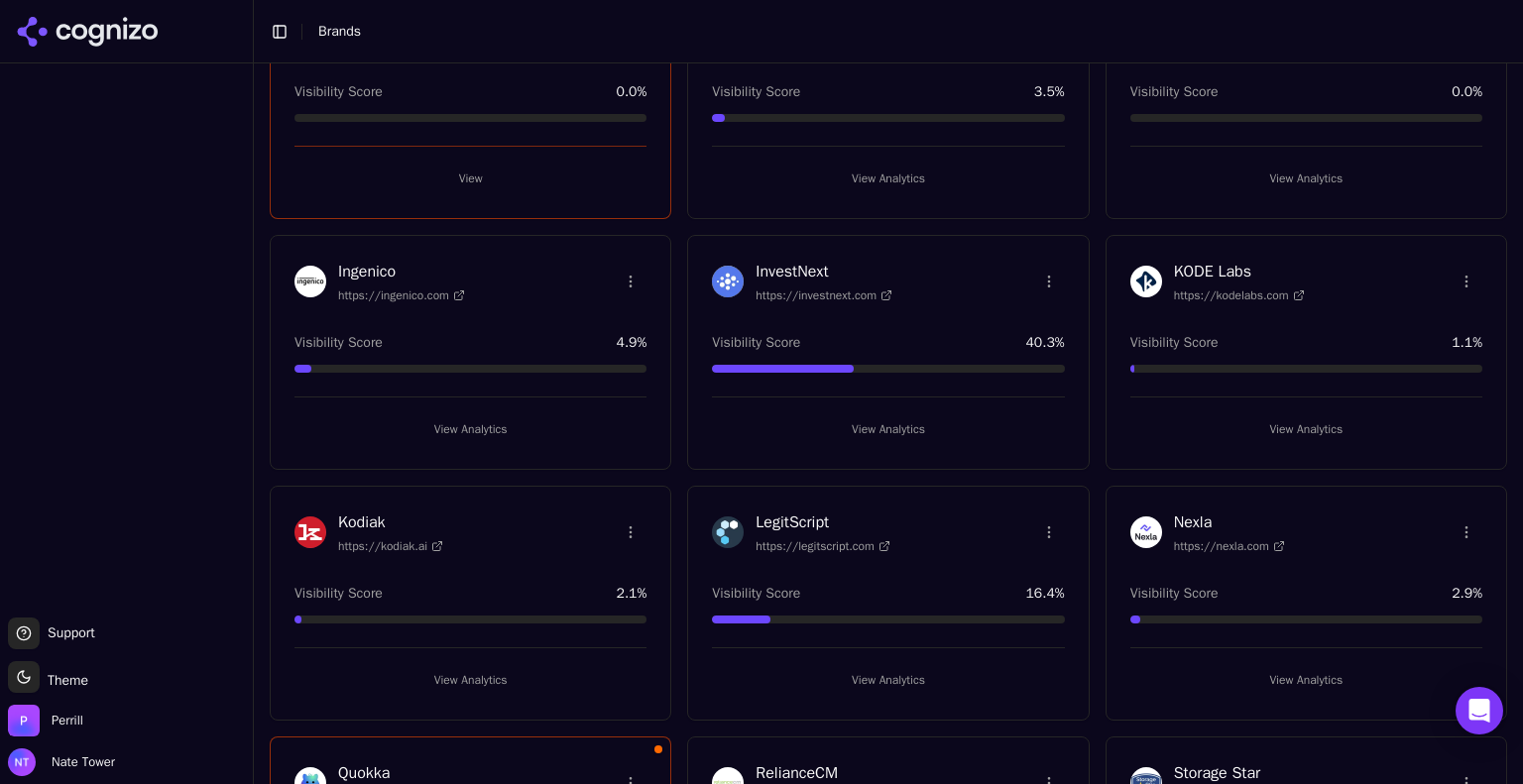 scroll, scrollTop: 0, scrollLeft: 0, axis: both 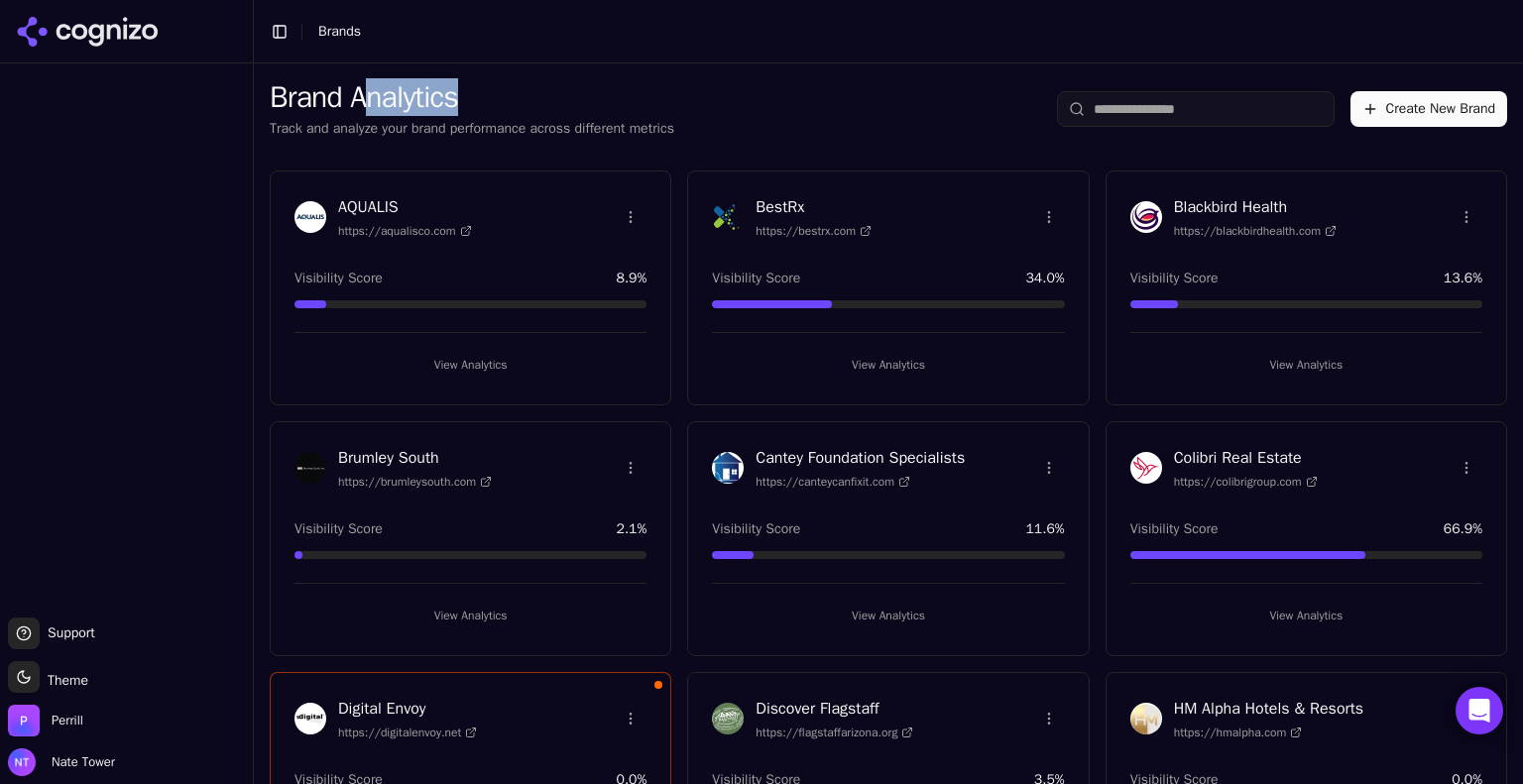 drag, startPoint x: 367, startPoint y: 89, endPoint x: 509, endPoint y: 113, distance: 144 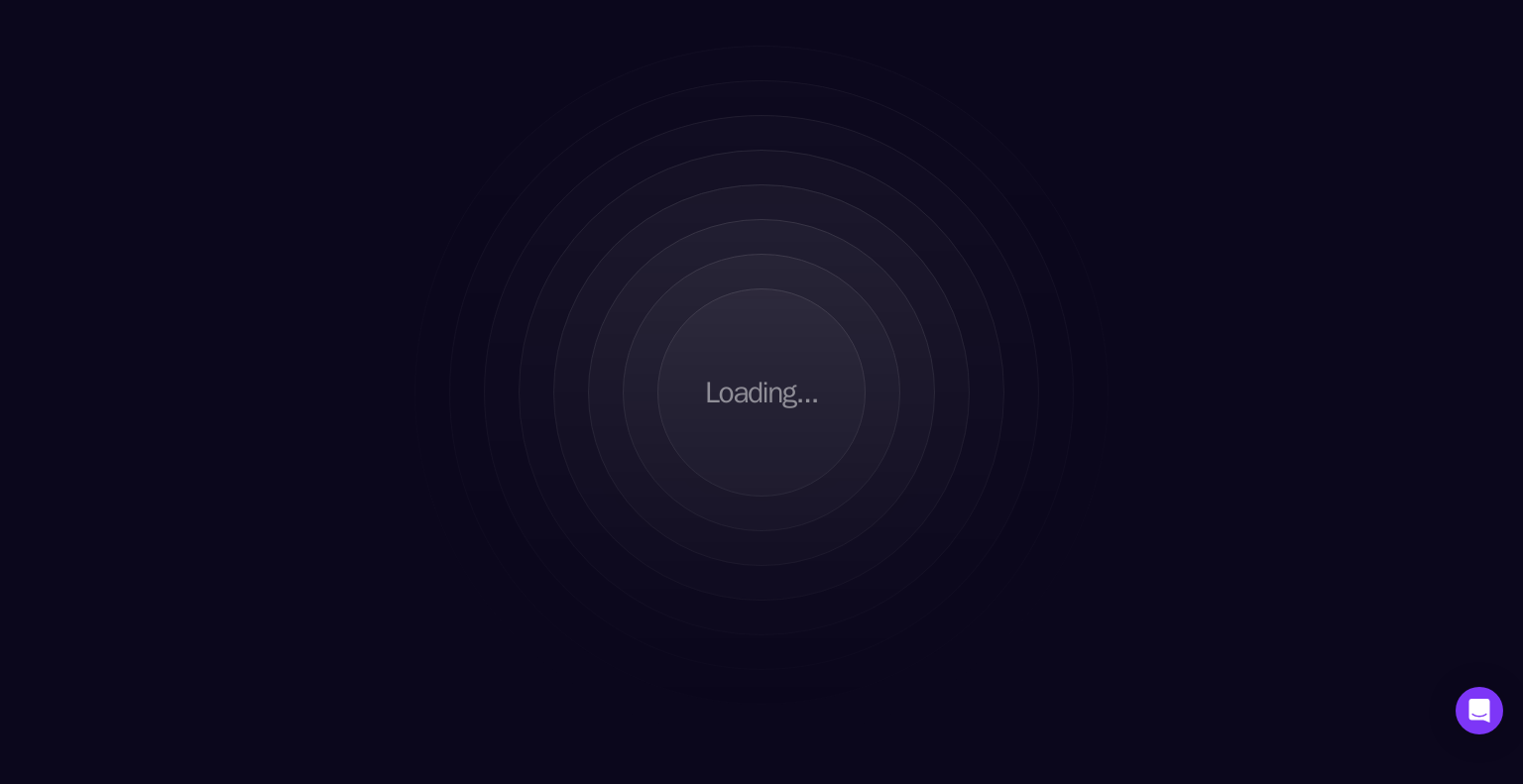 scroll, scrollTop: 0, scrollLeft: 0, axis: both 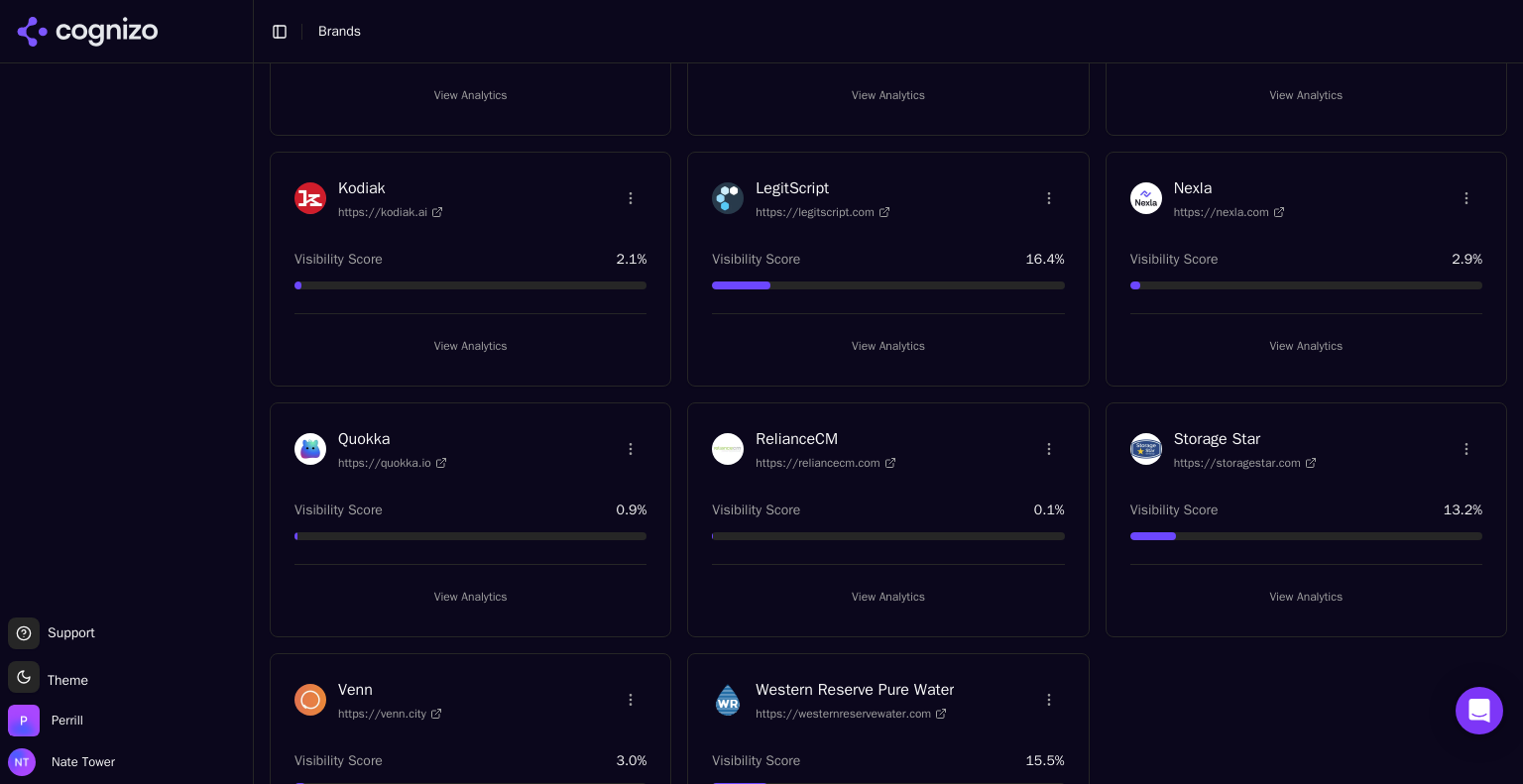 click at bounding box center [126, 340] 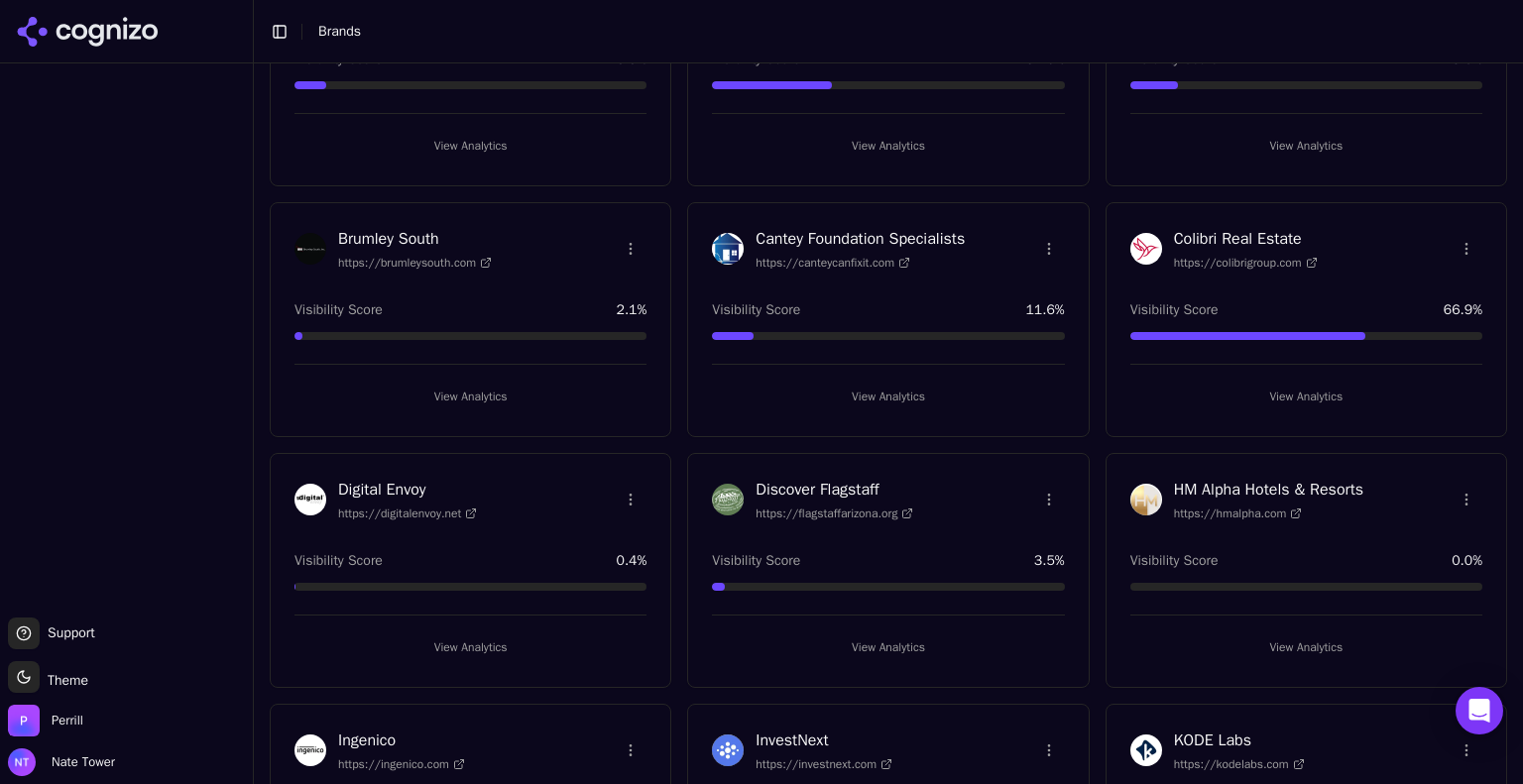 scroll, scrollTop: 220, scrollLeft: 0, axis: vertical 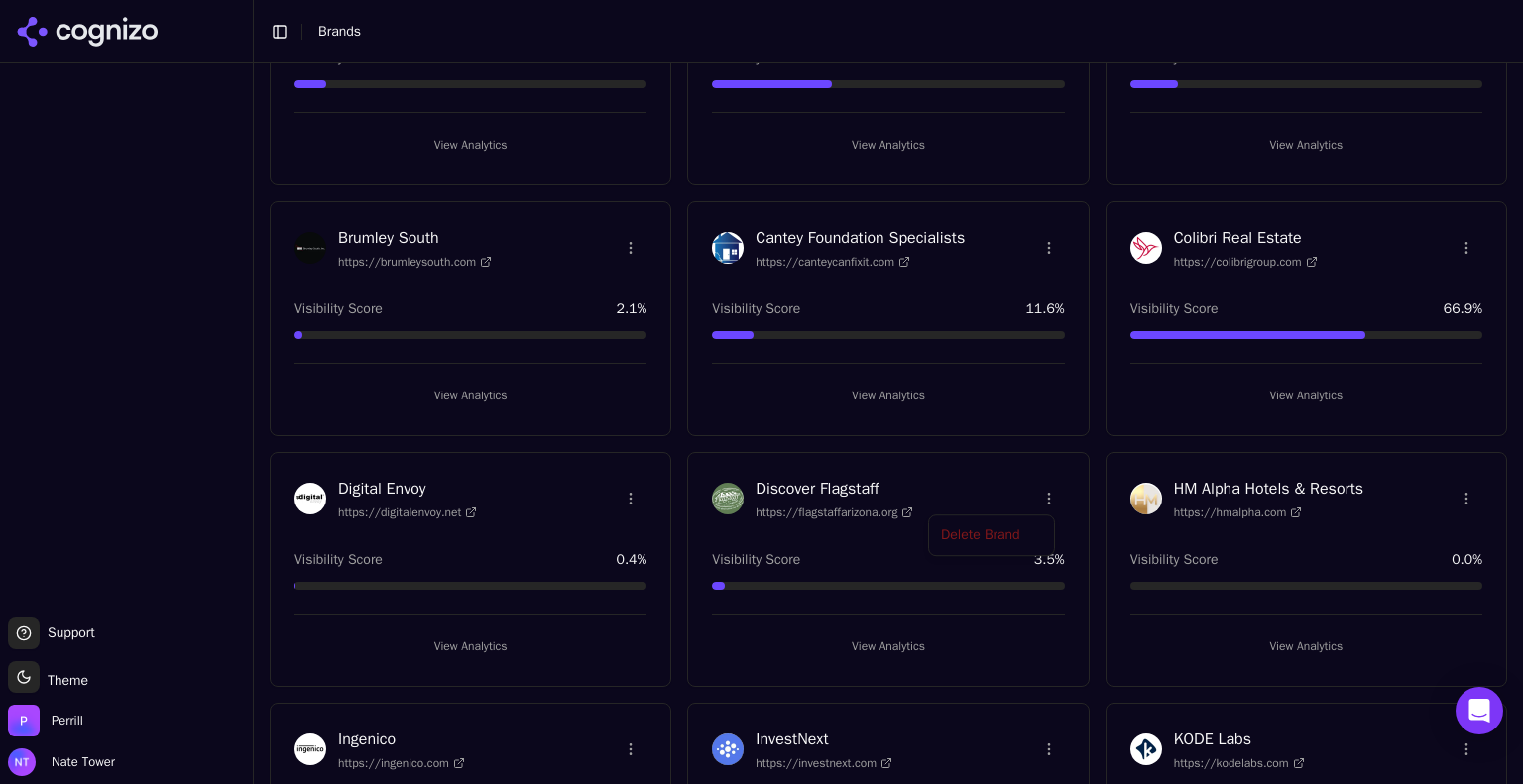 click on "Support Support Toggle theme  Theme Perrill   Nate Tower Toggle Sidebar Brands Brand Analytics Track and analyze your brand performance across different metrics Create New Brand AQUALIS https://aqualisco.com Visibility Score 8.9 % View Analytics BestRx https://bestrx.com Visibility Score 34.0 % View Analytics Blackbird Health https://blackbirdhealth.com Visibility Score 13.6 % View Analytics Brumley South https://brumleysouth.com Visibility Score 2.1 % View Analytics Cantey Foundation Specialists https://canteycanfixit.com Visibility Score 11.6 % View Analytics Colibri Real Estate https://colibrigroup.com Visibility Score 66.9 % View Analytics Digital Envoy https://digitalenvoy.net Visibility Score 0.4 % View Analytics Discover Flagstaff https://flagstaffarizona.org Visibility Score 3.5 % View Analytics HM Alpha Hotels & Resorts https://hmalpha.com Visibility Score 0.0 % View Analytics Ingenico https://ingenico.com Visibility Score 4.9 % View Analytics InvestNext https://investnext.com 40.3 % 1.1 %" at bounding box center (762, 392) 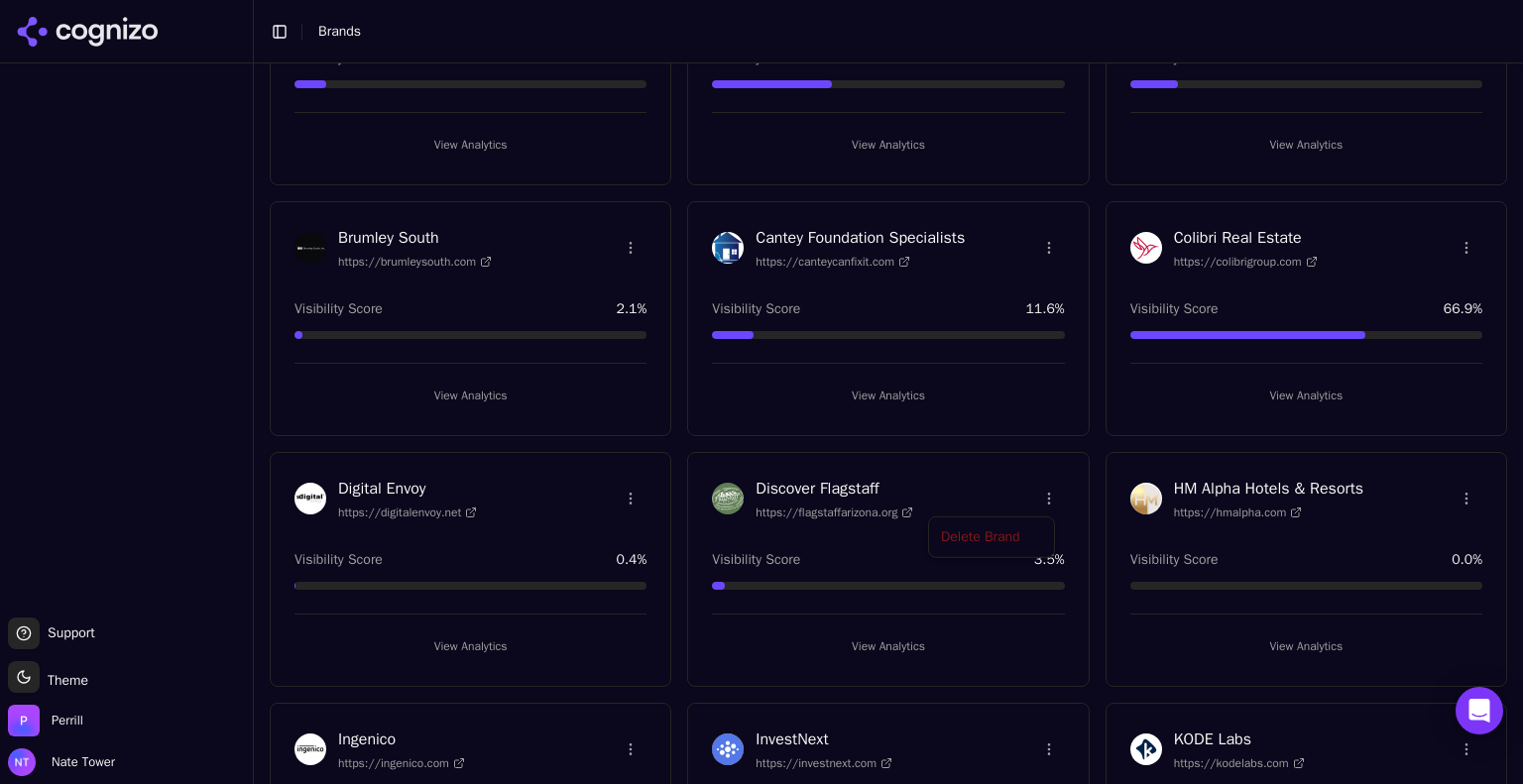 click on "Support Support Toggle theme  Theme Perrill   Nate Tower Toggle Sidebar Brands Brand Analytics Track and analyze your brand performance across different metrics Create New Brand AQUALIS https://aqualisco.com Visibility Score 8.9 % View Analytics BestRx https://bestrx.com Visibility Score 34.0 % View Analytics Blackbird Health https://blackbirdhealth.com Visibility Score 13.6 % View Analytics Brumley South https://brumleysouth.com Visibility Score 2.1 % View Analytics Cantey Foundation Specialists https://canteycanfixit.com Visibility Score 11.6 % View Analytics Colibri Real Estate https://colibrigroup.com Visibility Score 66.9 % View Analytics Digital Envoy https://digitalenvoy.net Visibility Score 0.4 % View Analytics Discover Flagstaff https://flagstaffarizona.org Visibility Score 3.5 % View Analytics HM Alpha Hotels & Resorts https://hmalpha.com Visibility Score 0.0 % View Analytics Ingenico https://ingenico.com Visibility Score 4.9 % View Analytics InvestNext https://investnext.com 40.3 % 1.1 %" at bounding box center (762, 392) 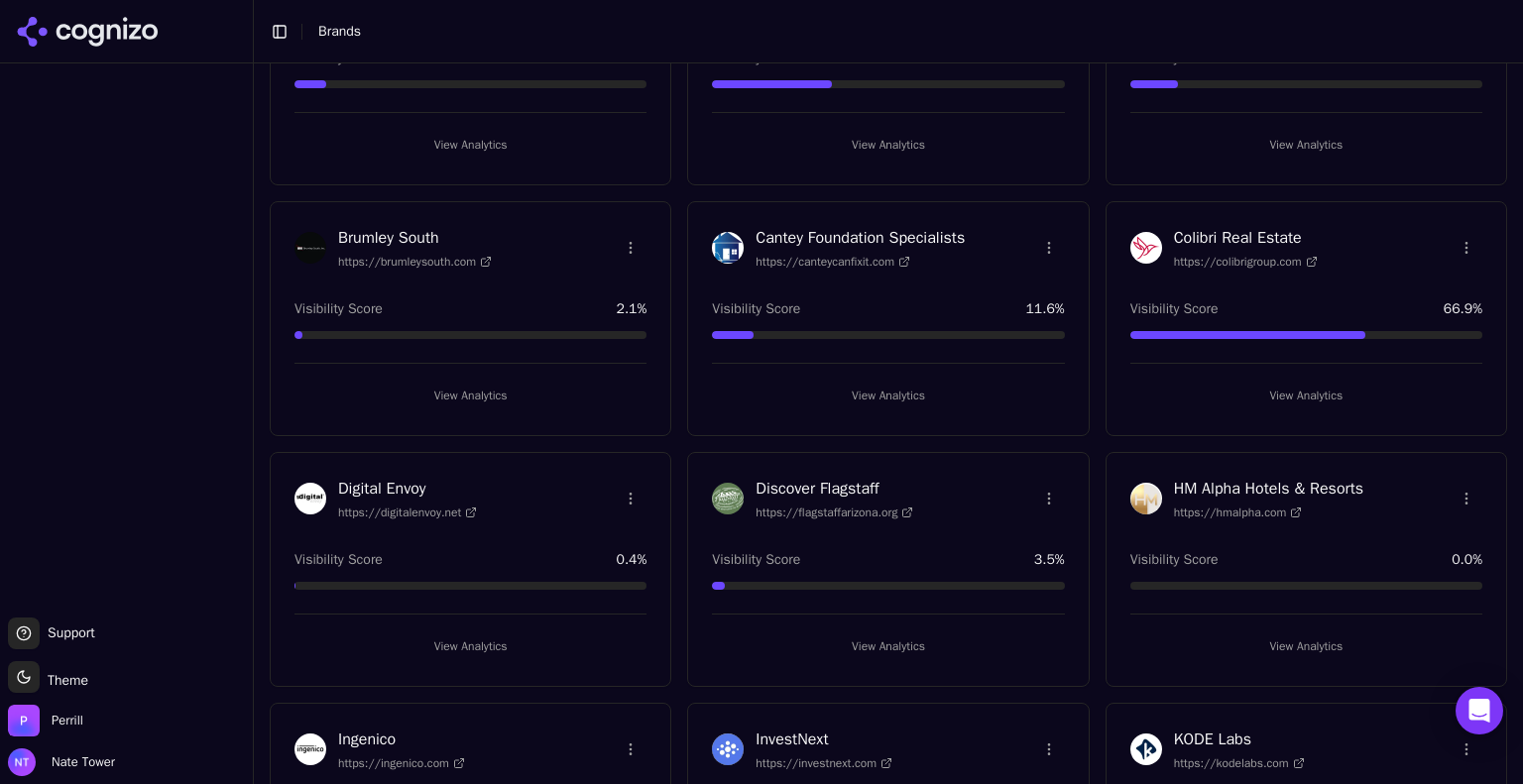 click on "Support Support Toggle theme  Theme Perrill   Nate Tower Toggle Sidebar Brands Brand Analytics Track and analyze your brand performance across different metrics Create New Brand AQUALIS https://aqualisco.com Visibility Score 8.9 % View Analytics BestRx https://bestrx.com Visibility Score 34.0 % View Analytics Blackbird Health https://blackbirdhealth.com Visibility Score 13.6 % View Analytics Brumley South https://brumleysouth.com Visibility Score 2.1 % View Analytics Cantey Foundation Specialists https://canteycanfixit.com Visibility Score 11.6 % View Analytics Colibri Real Estate https://colibrigroup.com Visibility Score 66.9 % View Analytics Digital Envoy https://digitalenvoy.net Visibility Score 0.4 % View Analytics Discover Flagstaff https://flagstaffarizona.org Visibility Score 3.5 % View Analytics HM Alpha Hotels & Resorts https://hmalpha.com Visibility Score 0.0 % View Analytics Ingenico https://ingenico.com Visibility Score 4.9 % View Analytics InvestNext https://investnext.com 40.3 % 1.1 %" at bounding box center [762, 392] 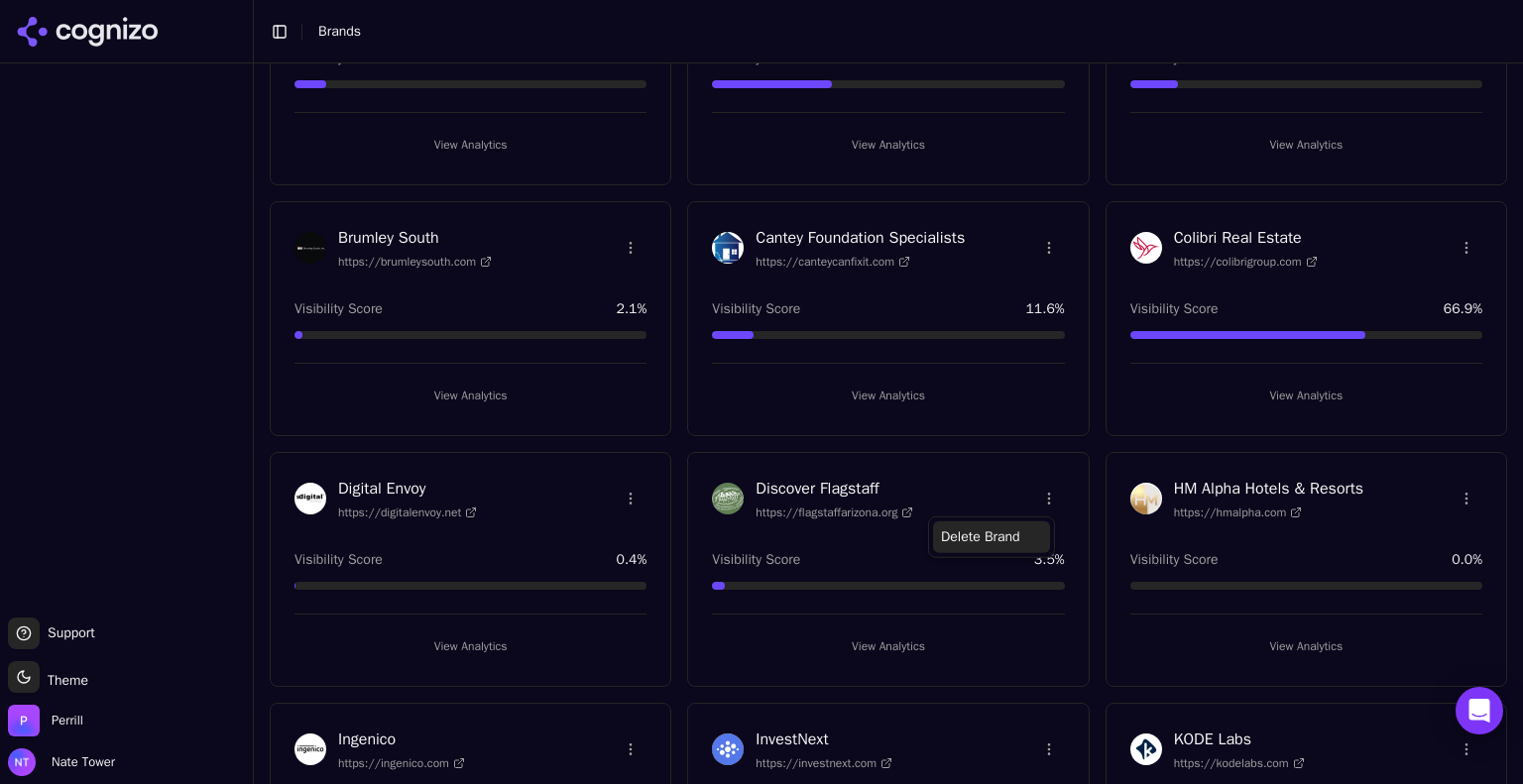 click on "Delete Brand" at bounding box center [992, 537] 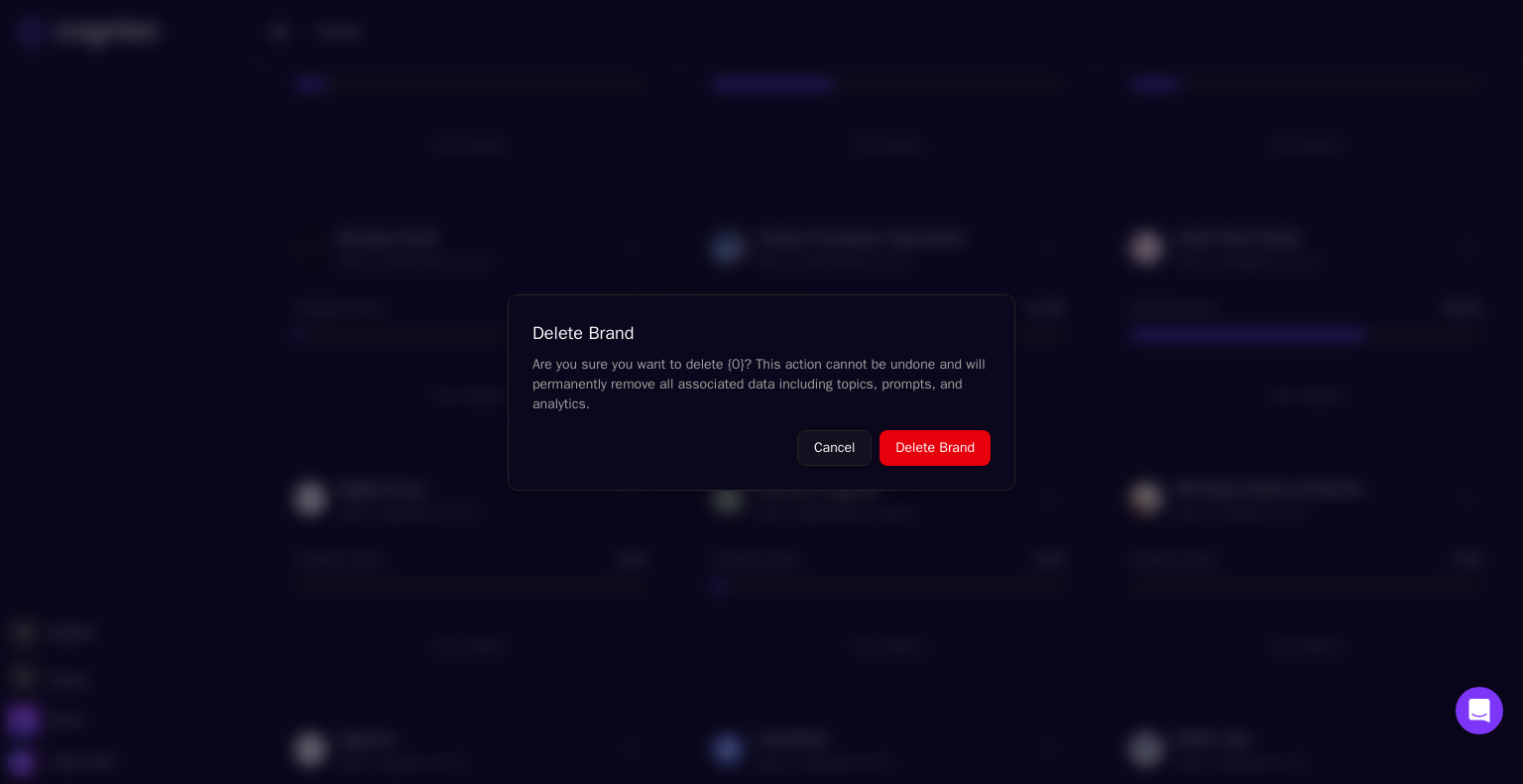 click on "Delete Brand" at bounding box center [935, 448] 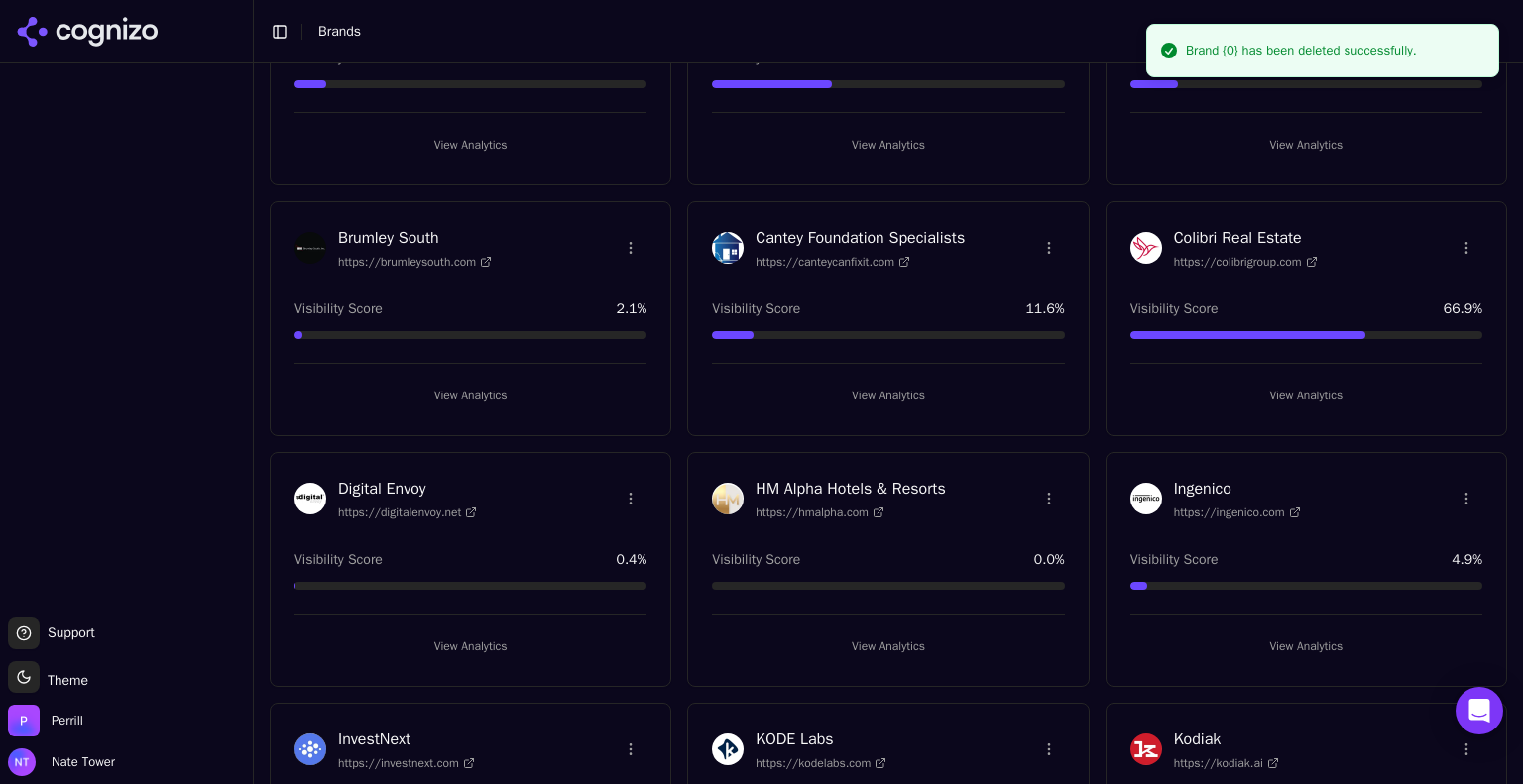 click at bounding box center [126, 340] 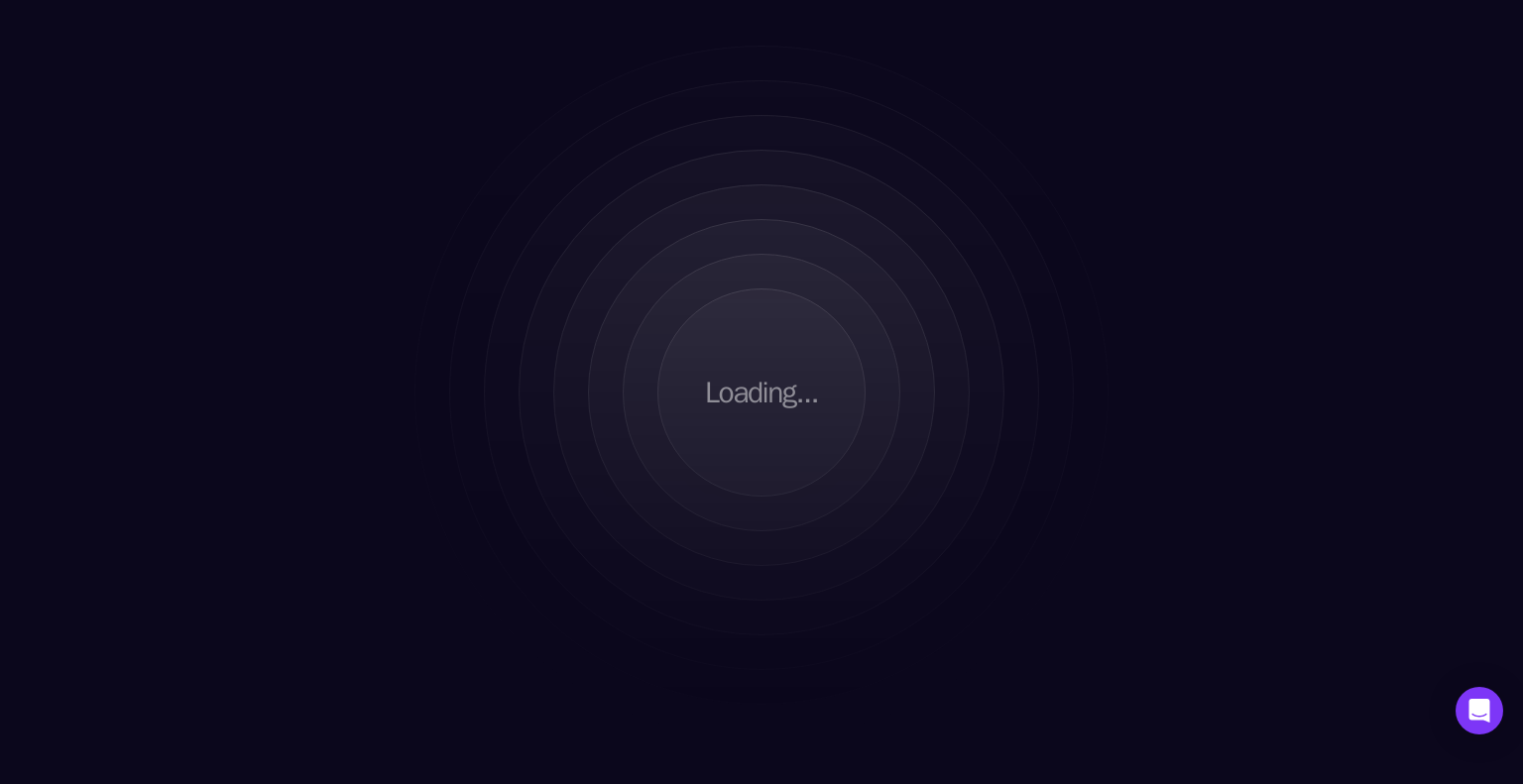 scroll, scrollTop: 0, scrollLeft: 0, axis: both 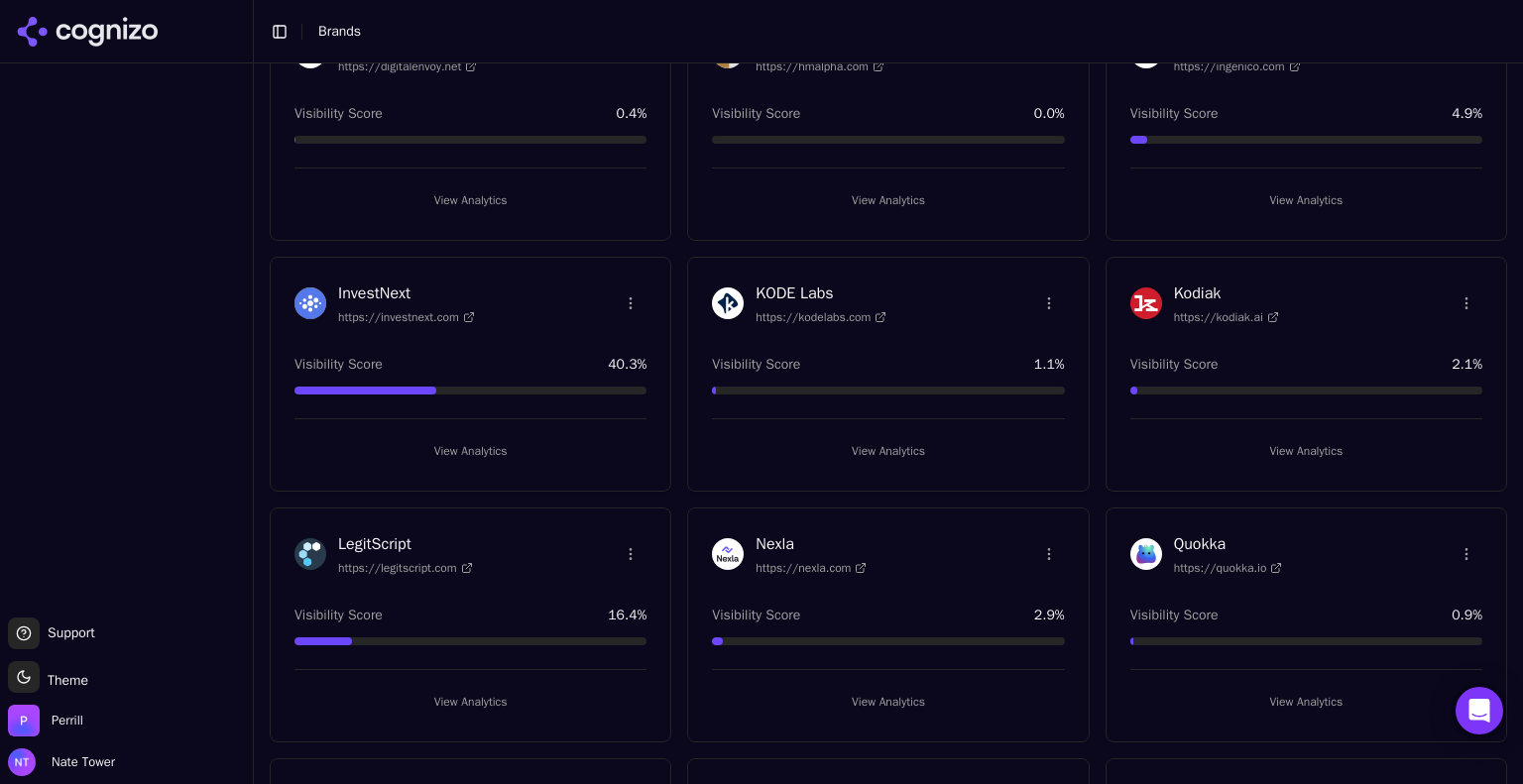 click at bounding box center [126, 340] 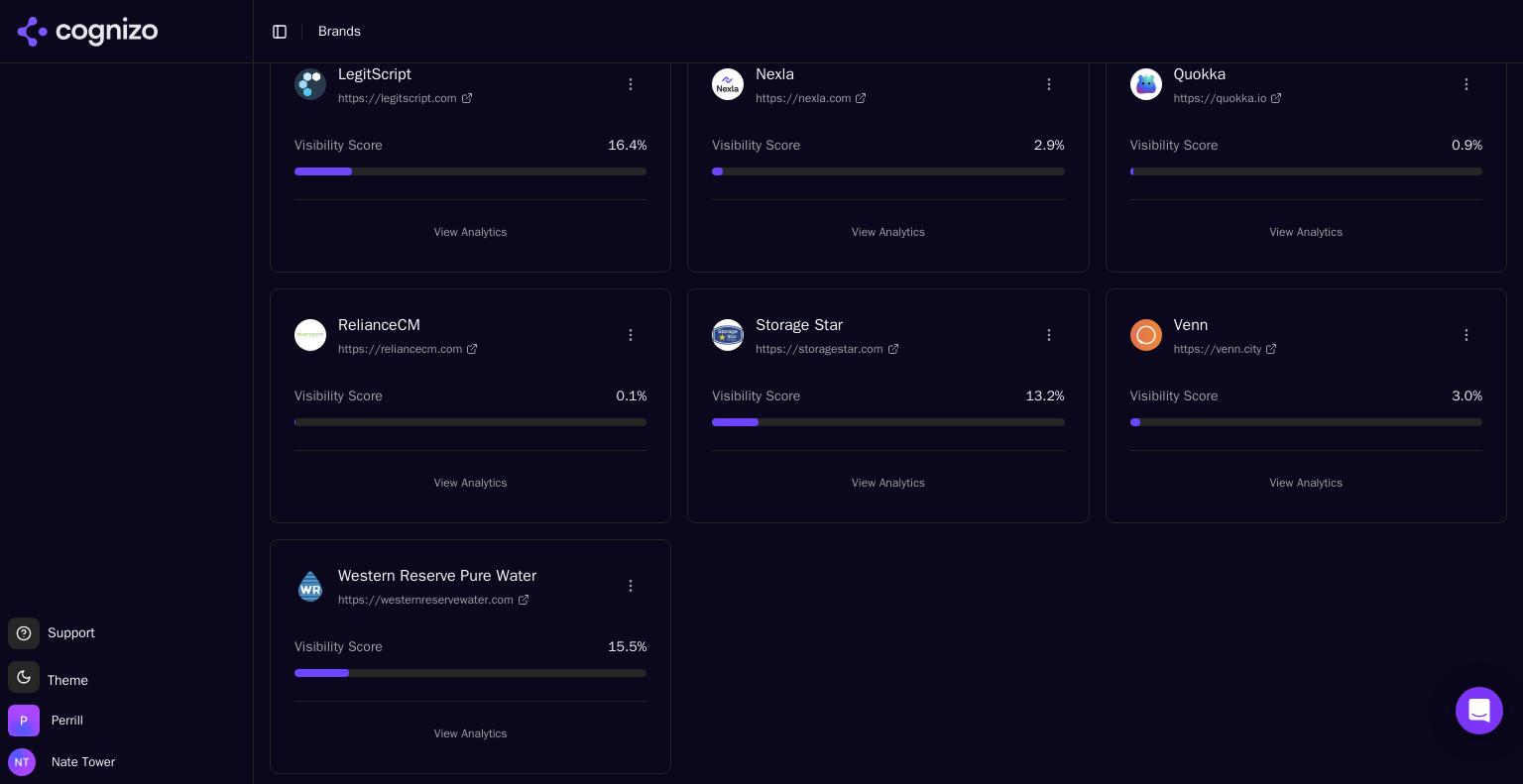 scroll, scrollTop: 1137, scrollLeft: 0, axis: vertical 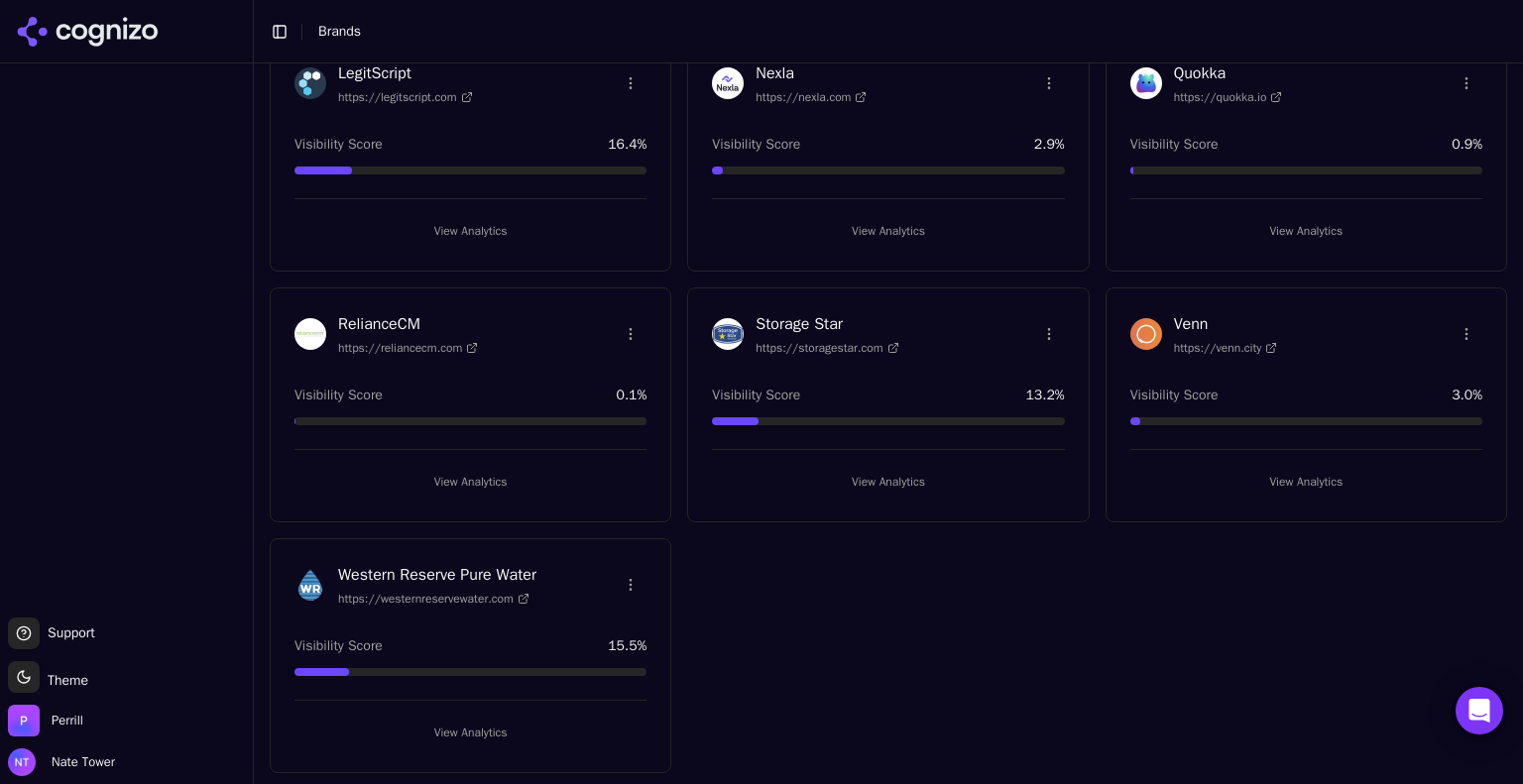 click on "Support Support Toggle theme  Theme Perrill   Nate Tower Toggle Sidebar Brands Brand Analytics Track and analyze your brand performance across different metrics Create New Brand AQUALIS https://aqualisco.com Visibility Score 8.9 % View Analytics BestRx https://bestrx.com Visibility Score 34.0 % View Analytics Blackbird Health https://blackbirdhealth.com Visibility Score 13.6 % View Analytics Brumley South https://brumleysouth.com Visibility Score 2.1 % View Analytics Cantey Foundation Specialists https://canteycanfixit.com Visibility Score 11.6 % View Analytics Colibri Real Estate https://colibrigroup.com Visibility Score 66.9 % View Analytics Digital Envoy https://digitalenvoy.net Visibility Score 0.4 % View Analytics HM Alpha Hotels & Resorts https://hmalpha.com Visibility Score 0.0 % View Analytics Ingenico https://ingenico.com Visibility Score 4.9 % View Analytics InvestNext https://investnext.com Visibility Score 40.3 % View Analytics KODE Labs https://kodelabs.com Visibility Score 1.1 % View Analytics Kodiak" at bounding box center [762, 392] 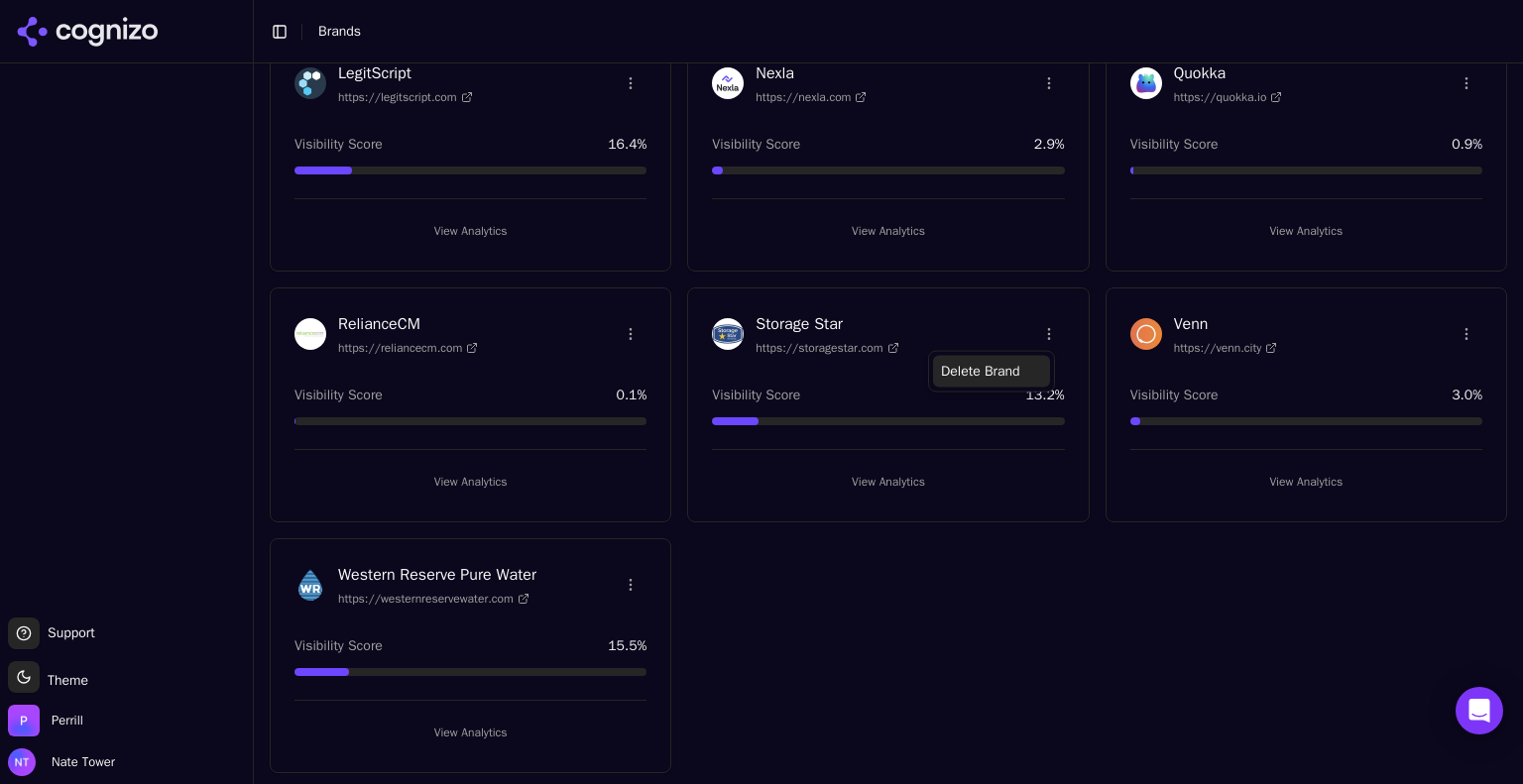 click on "Delete Brand" at bounding box center (992, 372) 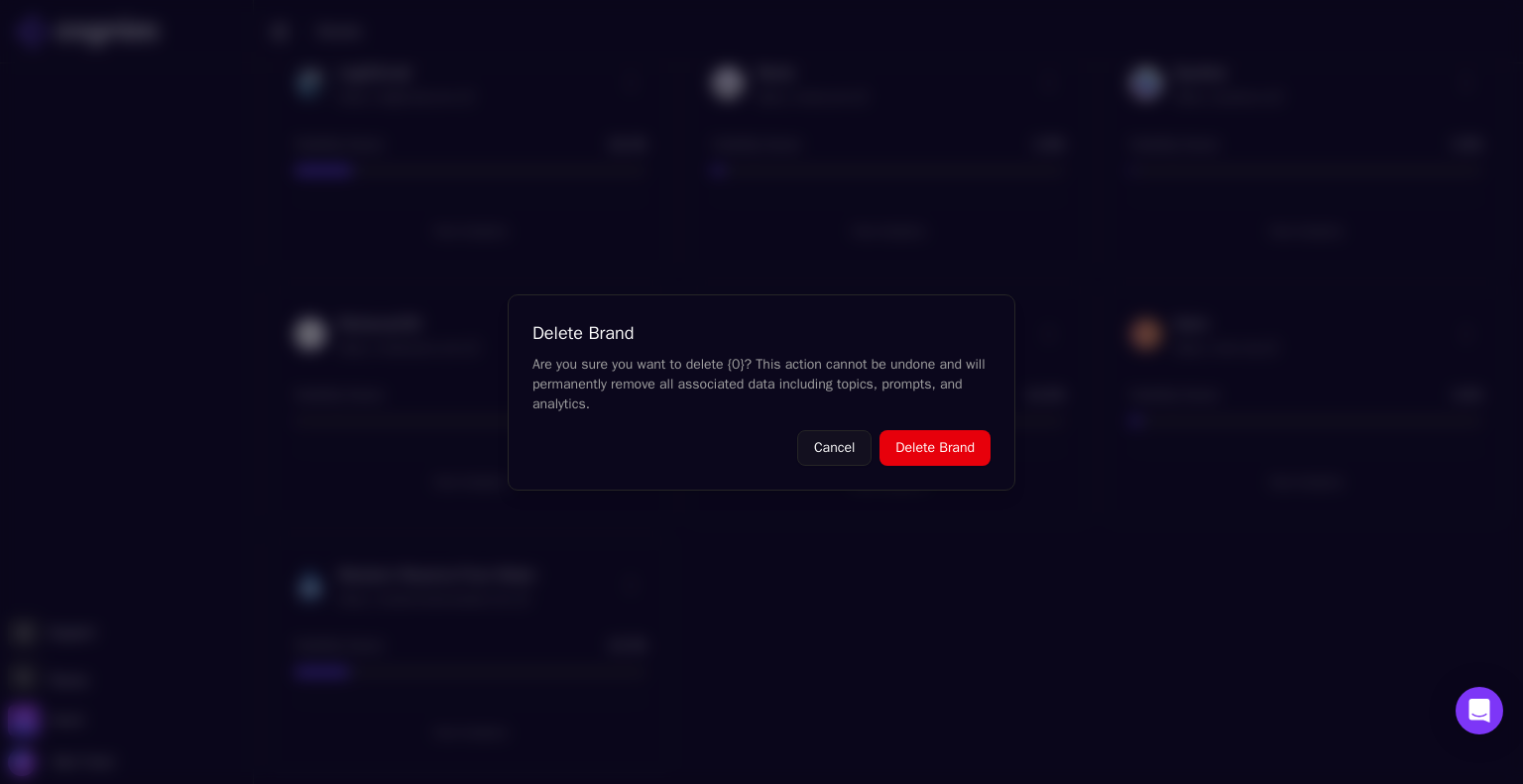 click on "Delete Brand" at bounding box center (935, 448) 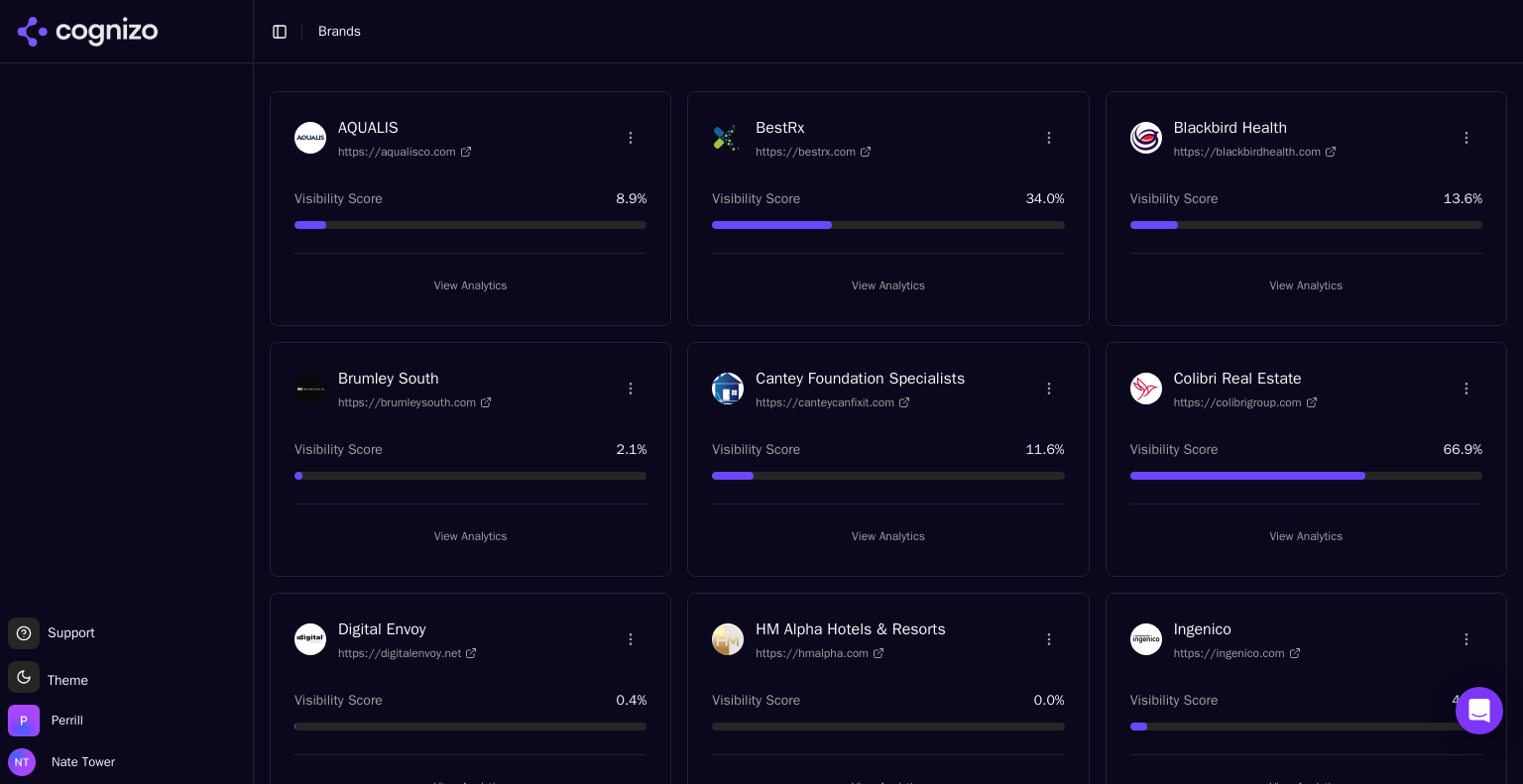 scroll, scrollTop: 79, scrollLeft: 0, axis: vertical 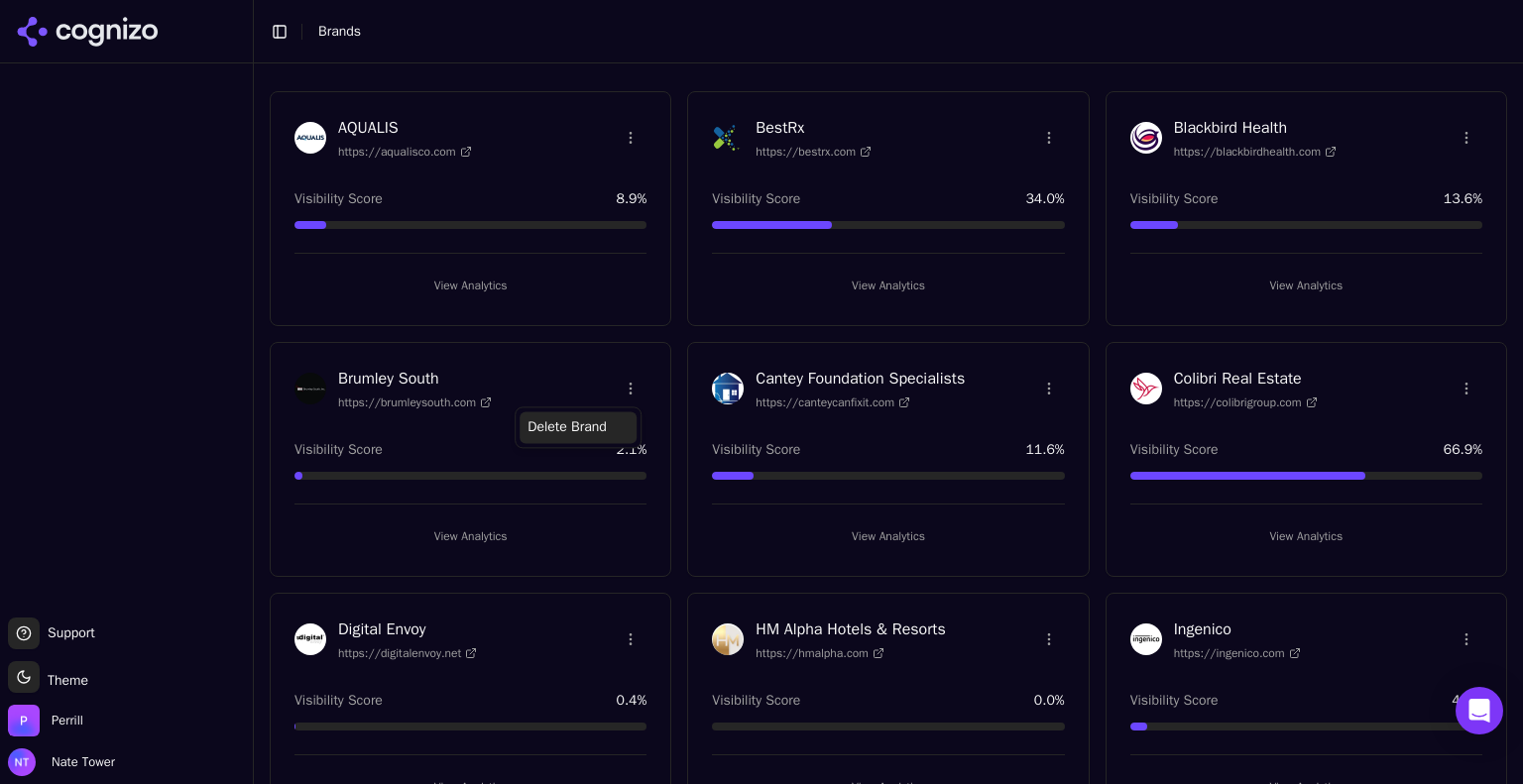 click on "Delete Brand" at bounding box center (578, 427) 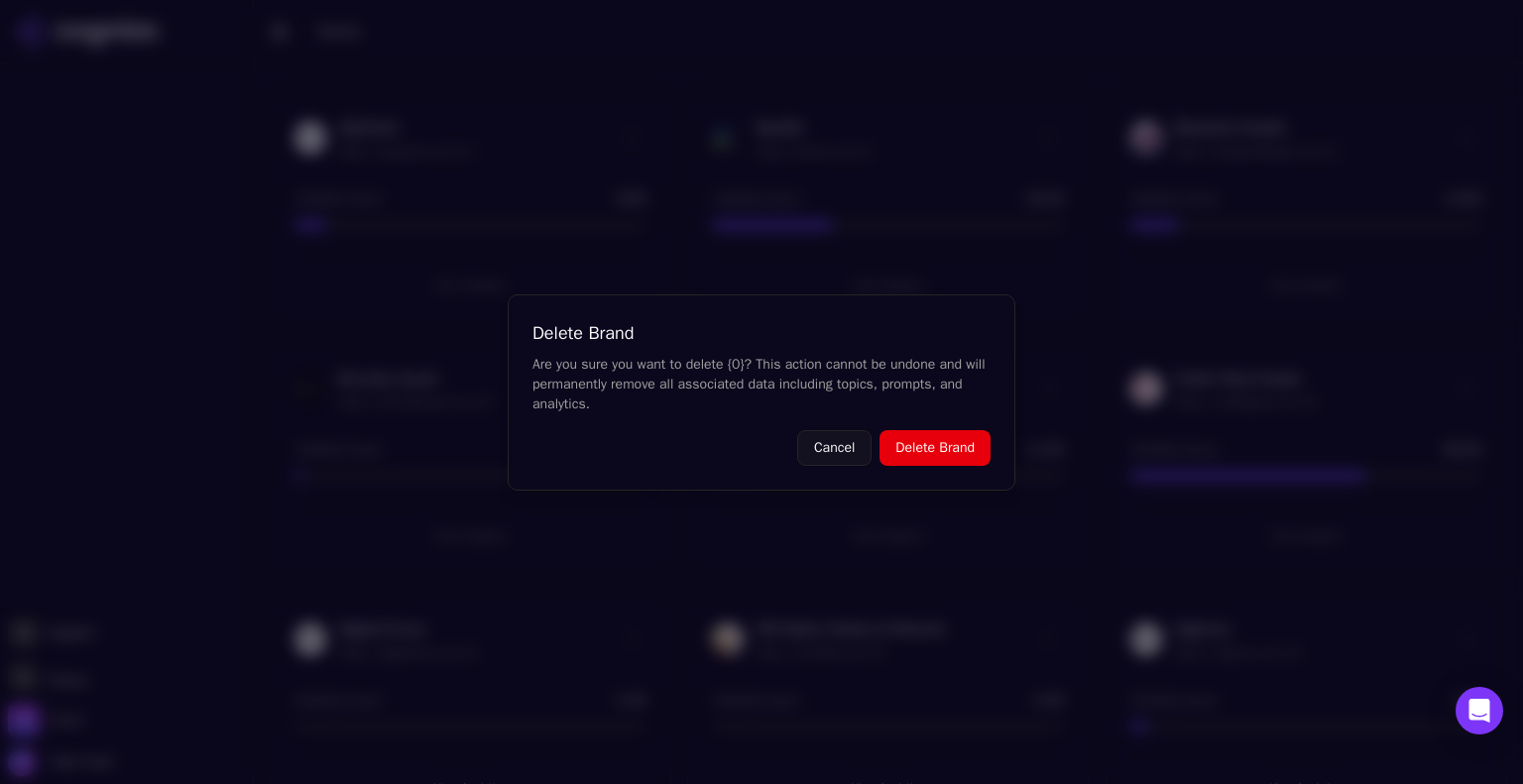 click on "Delete Brand" at bounding box center [935, 448] 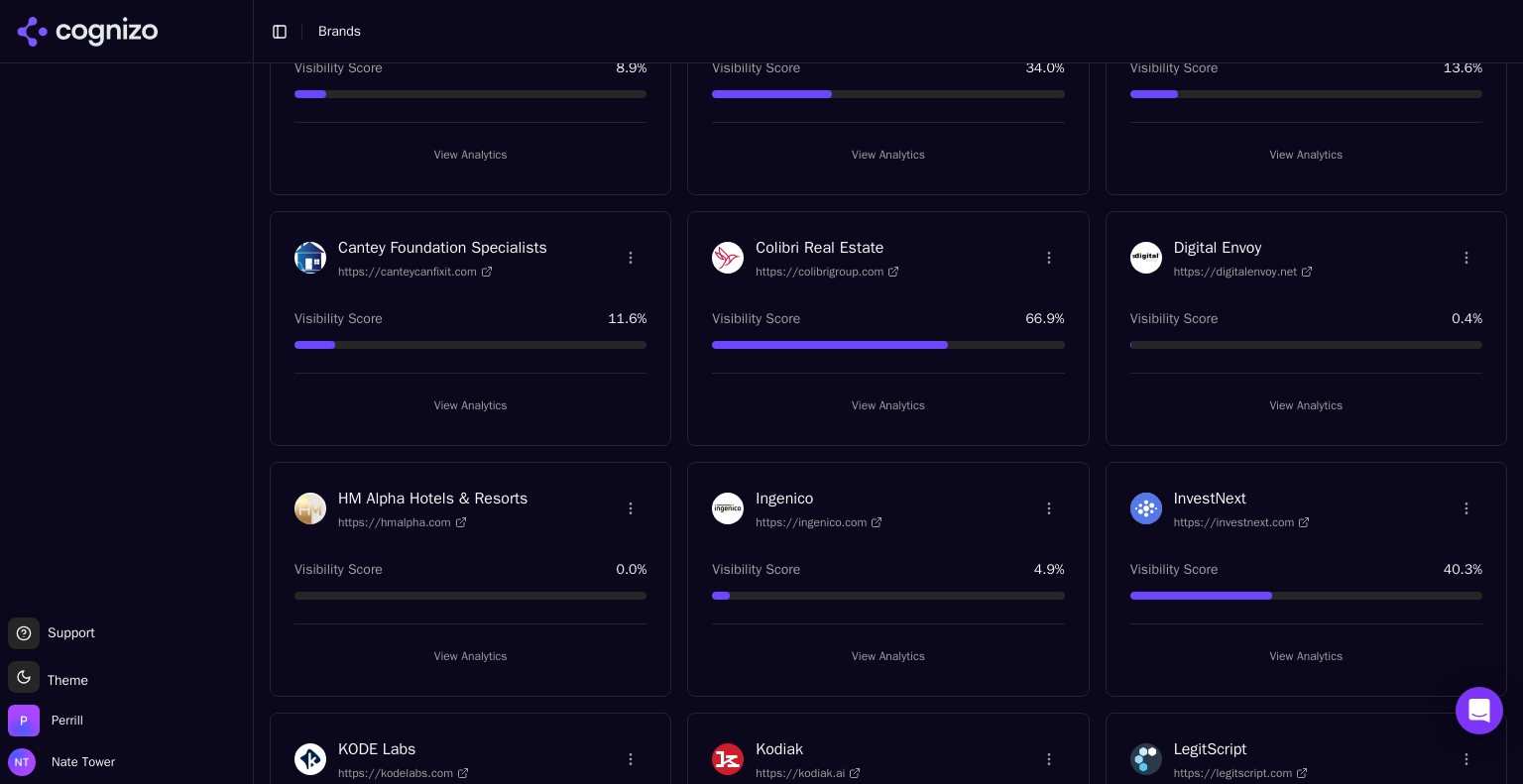 scroll, scrollTop: 212, scrollLeft: 0, axis: vertical 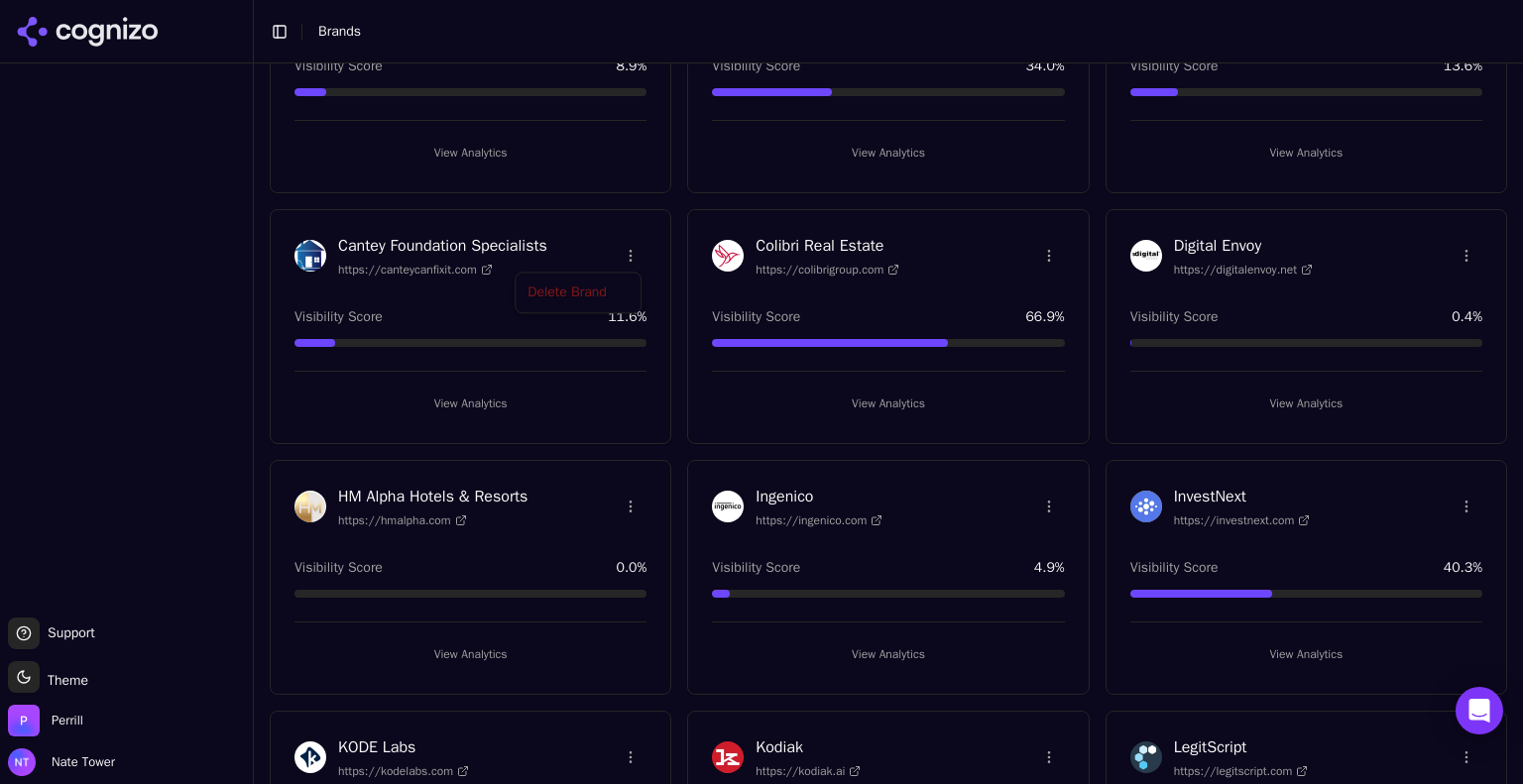 click on "Support Support Toggle theme  Theme Perrill   Nate Tower Toggle Sidebar Brands Brand Analytics Track and analyze your brand performance across different metrics Create New Brand AQUALIS https://aqualisco.com Visibility Score 8.9 % View Analytics BestRx https://bestrx.com Visibility Score 34.0 % View Analytics Blackbird Health https://blackbirdhealth.com Visibility Score 13.6 % View Analytics Cantey Foundation Specialists https://canteycanfixit.com Visibility Score 11.6 % View Analytics Colibri Real Estate https://colibrigroup.com Visibility Score 66.9 % View Analytics Digital Envoy https://digitalenvoy.net Visibility Score 0.4 % View Analytics HM Alpha Hotels & Resorts https://hmalpha.com Visibility Score 0.0 % View Analytics Ingenico https://ingenico.com Visibility Score 4.9 % View Analytics InvestNext https://investnext.com Visibility Score 40.3 % View Analytics KODE Labs https://kodelabs.com Visibility Score 1.1 % View Analytics Kodiak https://kodiak.ai Visibility Score 2.1 % View Analytics 16.4" at bounding box center (762, 392) 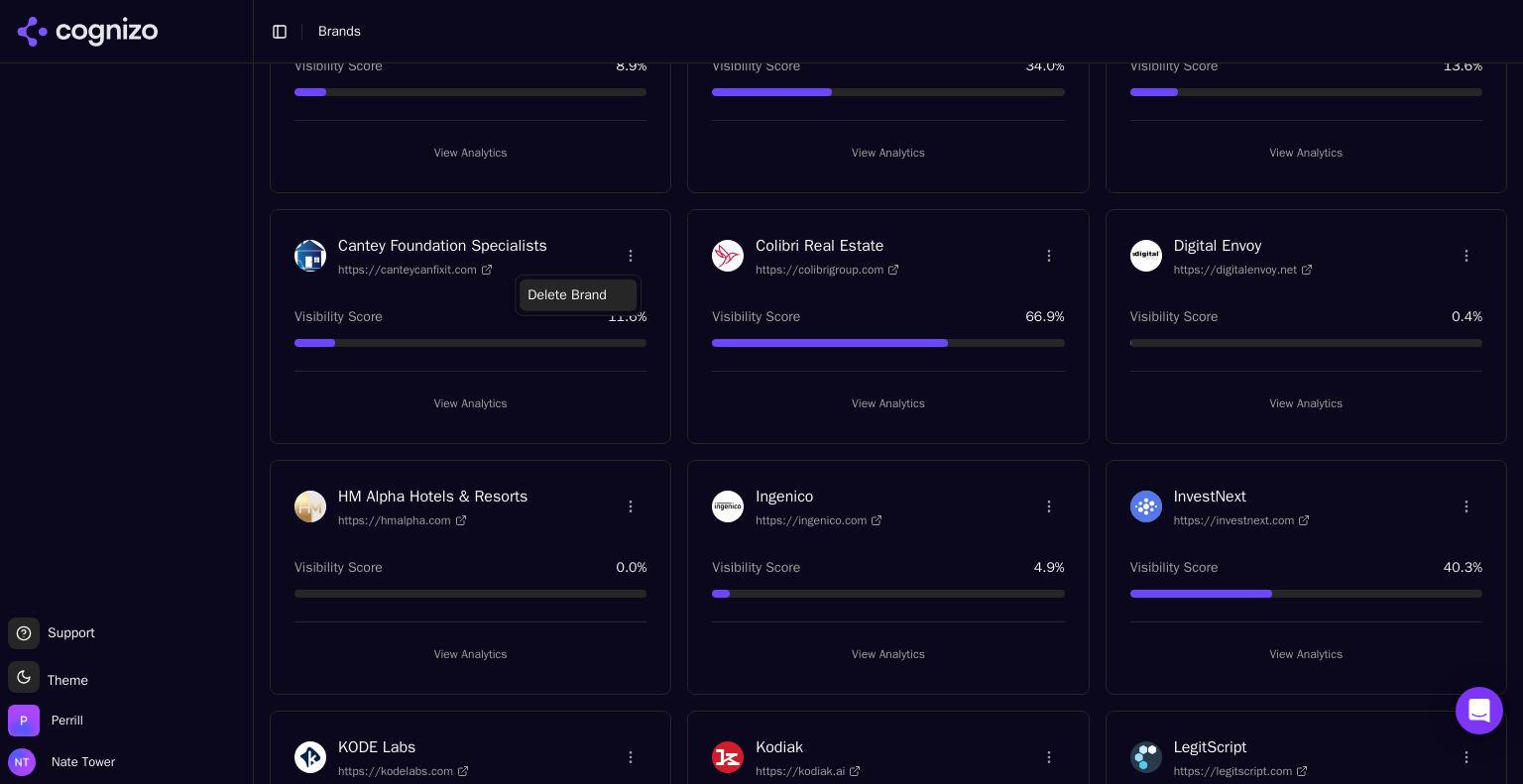click on "Delete Brand" at bounding box center [578, 295] 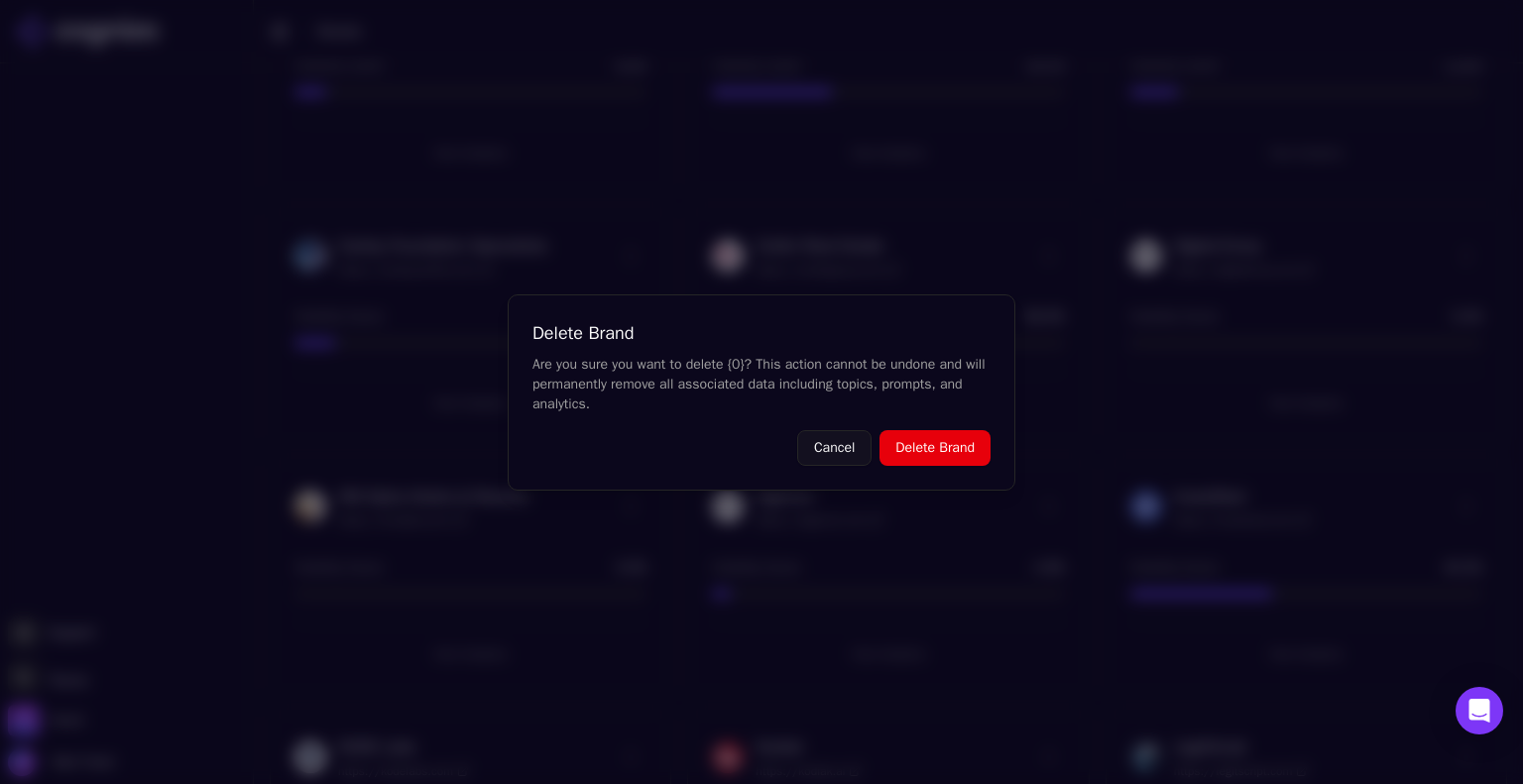 click on "Delete Brand" at bounding box center (935, 448) 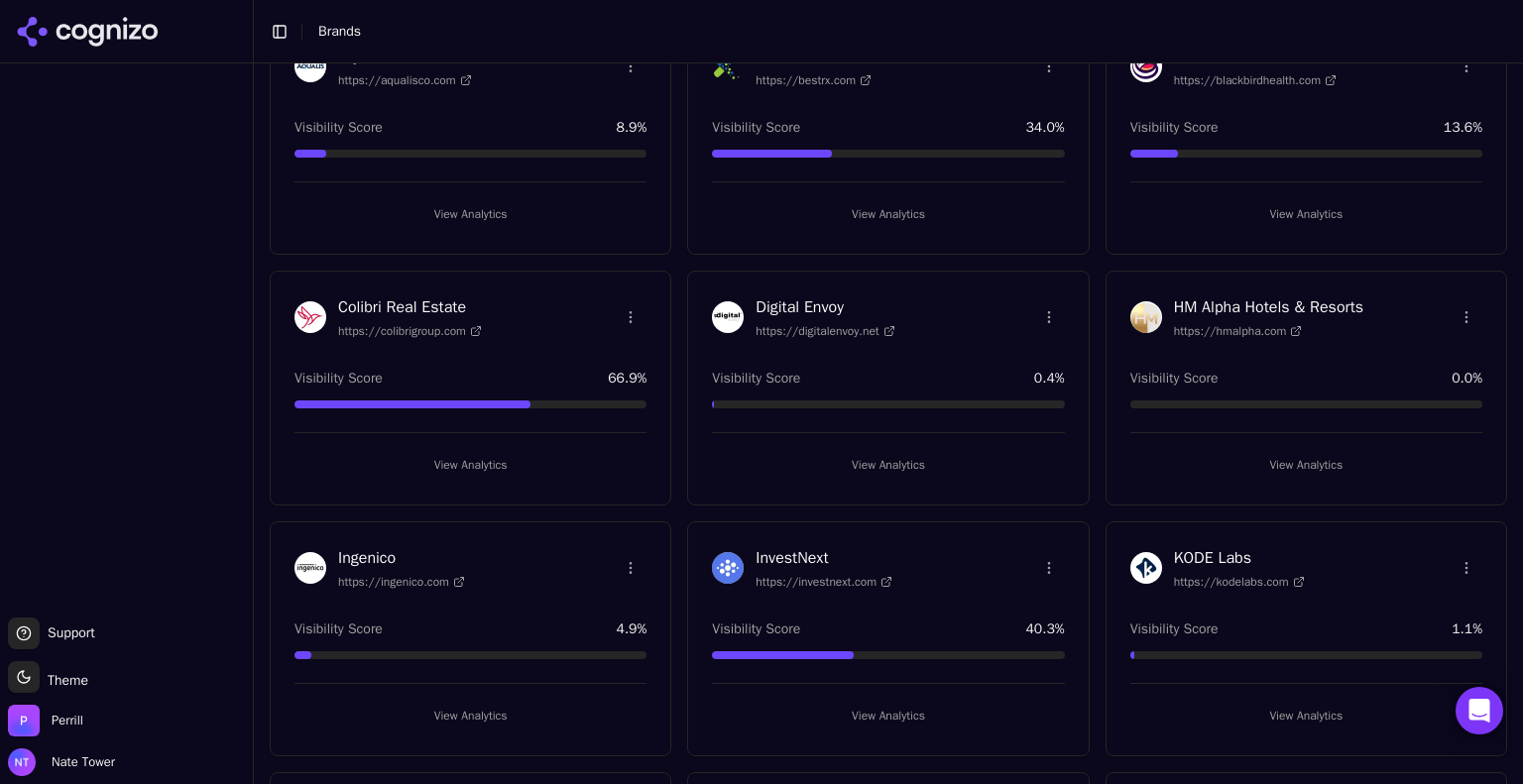 scroll, scrollTop: 153, scrollLeft: 0, axis: vertical 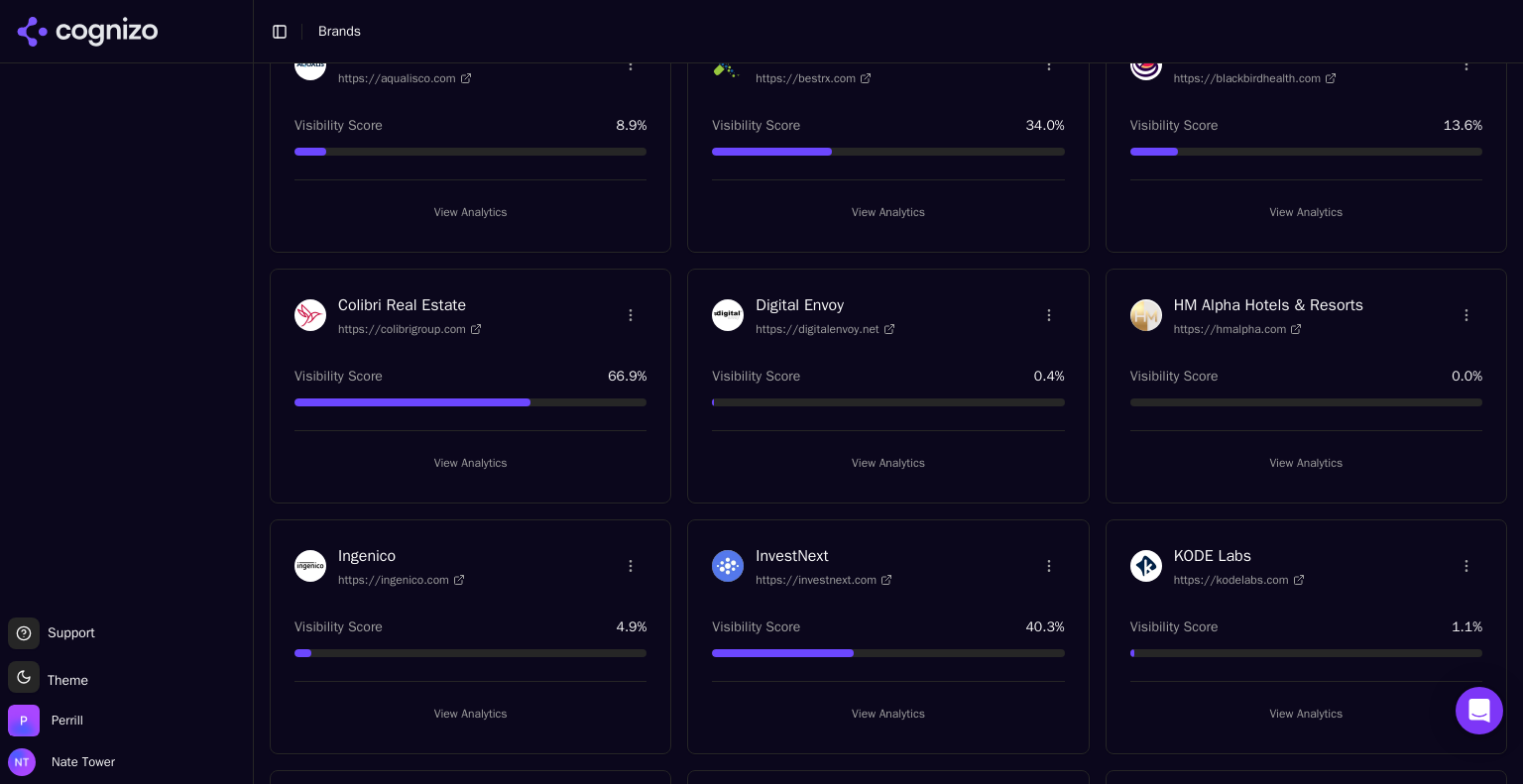 click on "Support Support Toggle theme  Theme Perrill   Nate Tower Toggle Sidebar Brands Brand Analytics Track and analyze your brand performance across different metrics Create New Brand AQUALIS https://aqualisco.com Visibility Score 8.9 % View Analytics BestRx https://bestrx.com Visibility Score 34.0 % View Analytics Blackbird Health https://blackbirdhealth.com Visibility Score 13.6 % View Analytics Colibri Real Estate https://colibrigroup.com Visibility Score 66.9 % View Analytics Digital Envoy https://digitalenvoy.net Visibility Score 0.4 % View Analytics HM Alpha Hotels & Resorts https://hmalpha.com Visibility Score 0.0 % View Analytics Ingenico https://ingenico.com Visibility Score 4.9 % View Analytics InvestNext https://investnext.com Visibility Score 40.3 % View Analytics KODE Labs https://kodelabs.com Visibility Score 1.1 % View Analytics Kodiak https://kodiak.ai Visibility Score 2.1 % View Analytics LegitScript https://legitscript.com Visibility Score 16.4 % View Analytics Nexla https://nexla.com %" at bounding box center (762, 392) 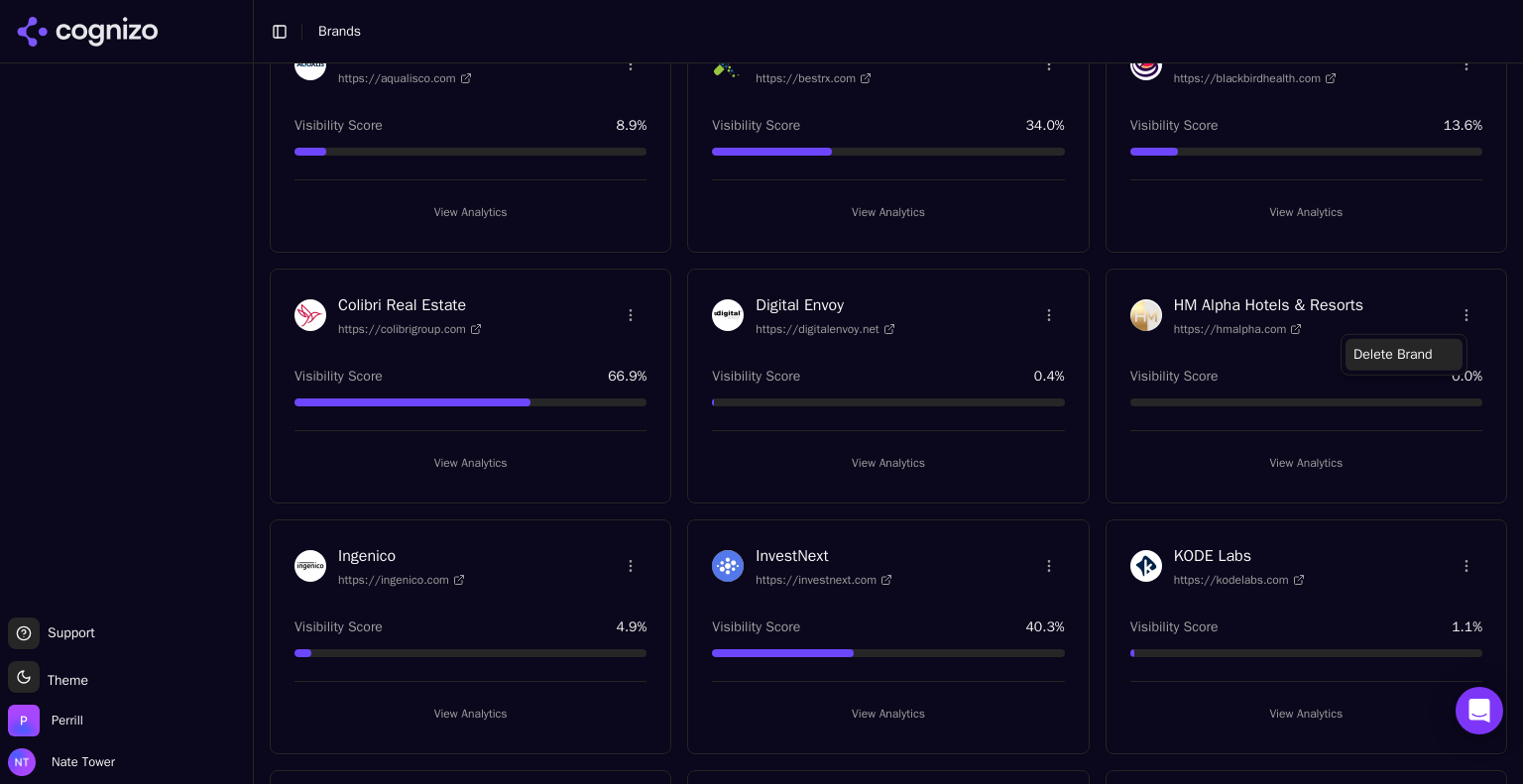 click on "Delete Brand" at bounding box center [1404, 355] 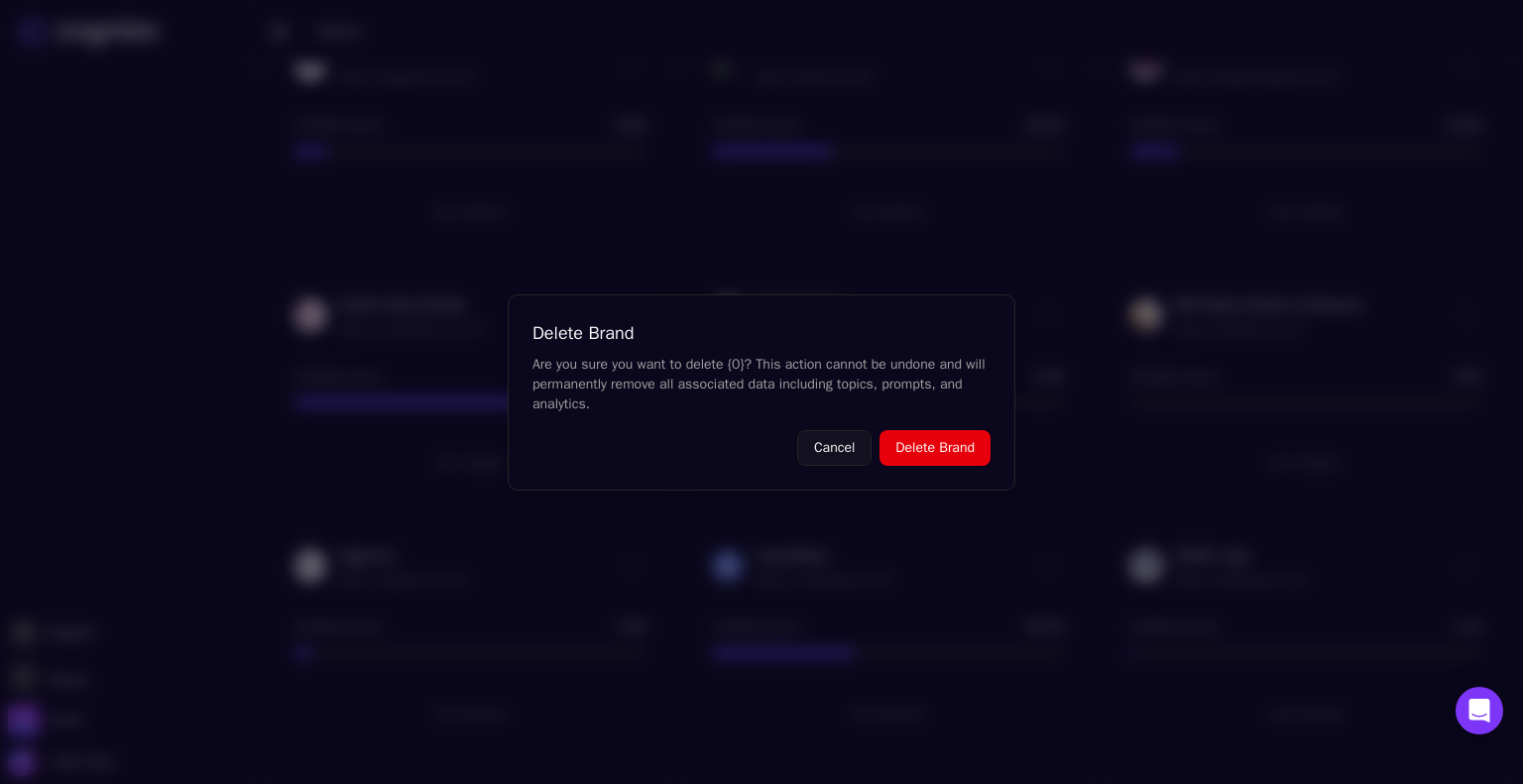click on "Delete Brand" at bounding box center (935, 448) 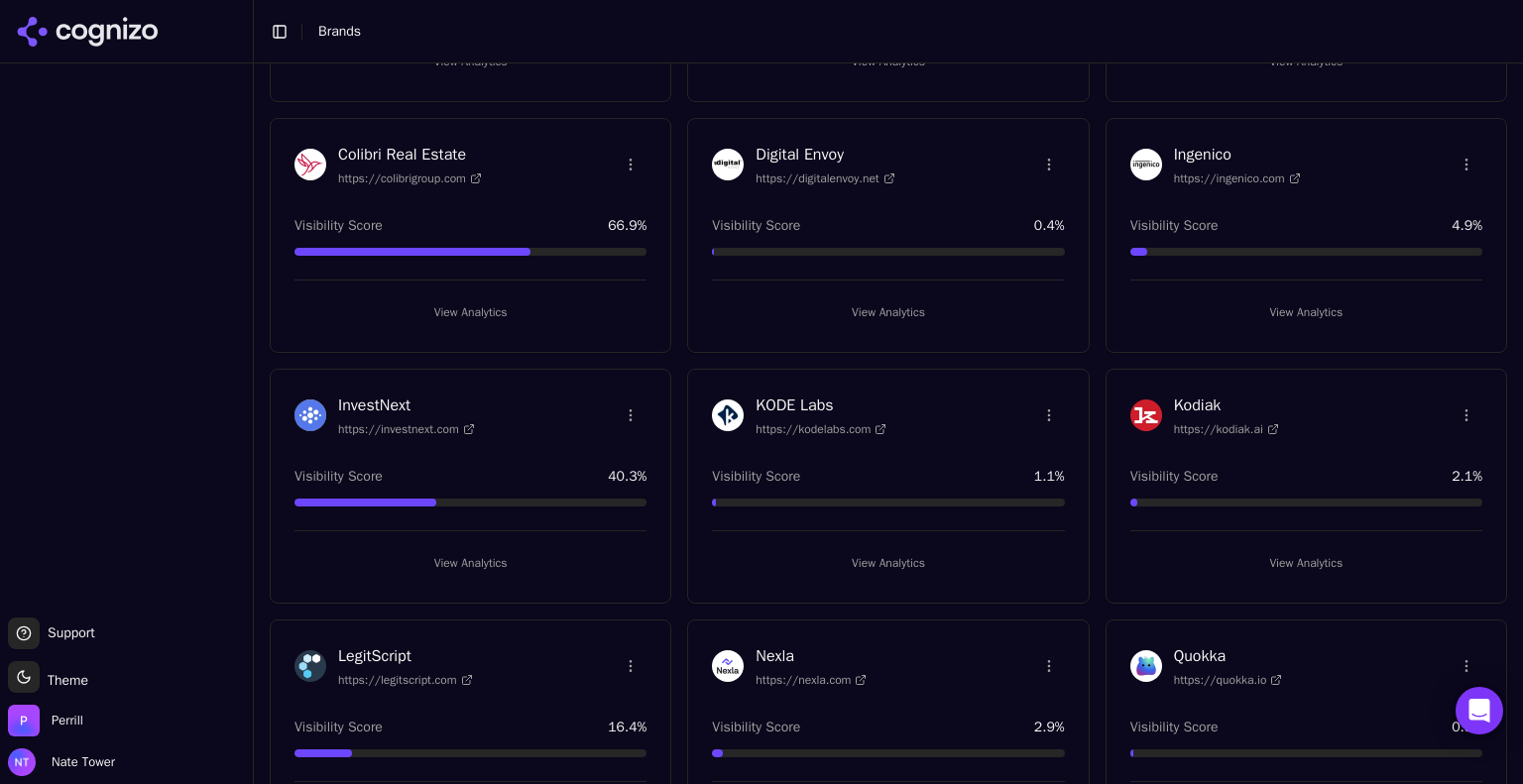scroll, scrollTop: 383, scrollLeft: 0, axis: vertical 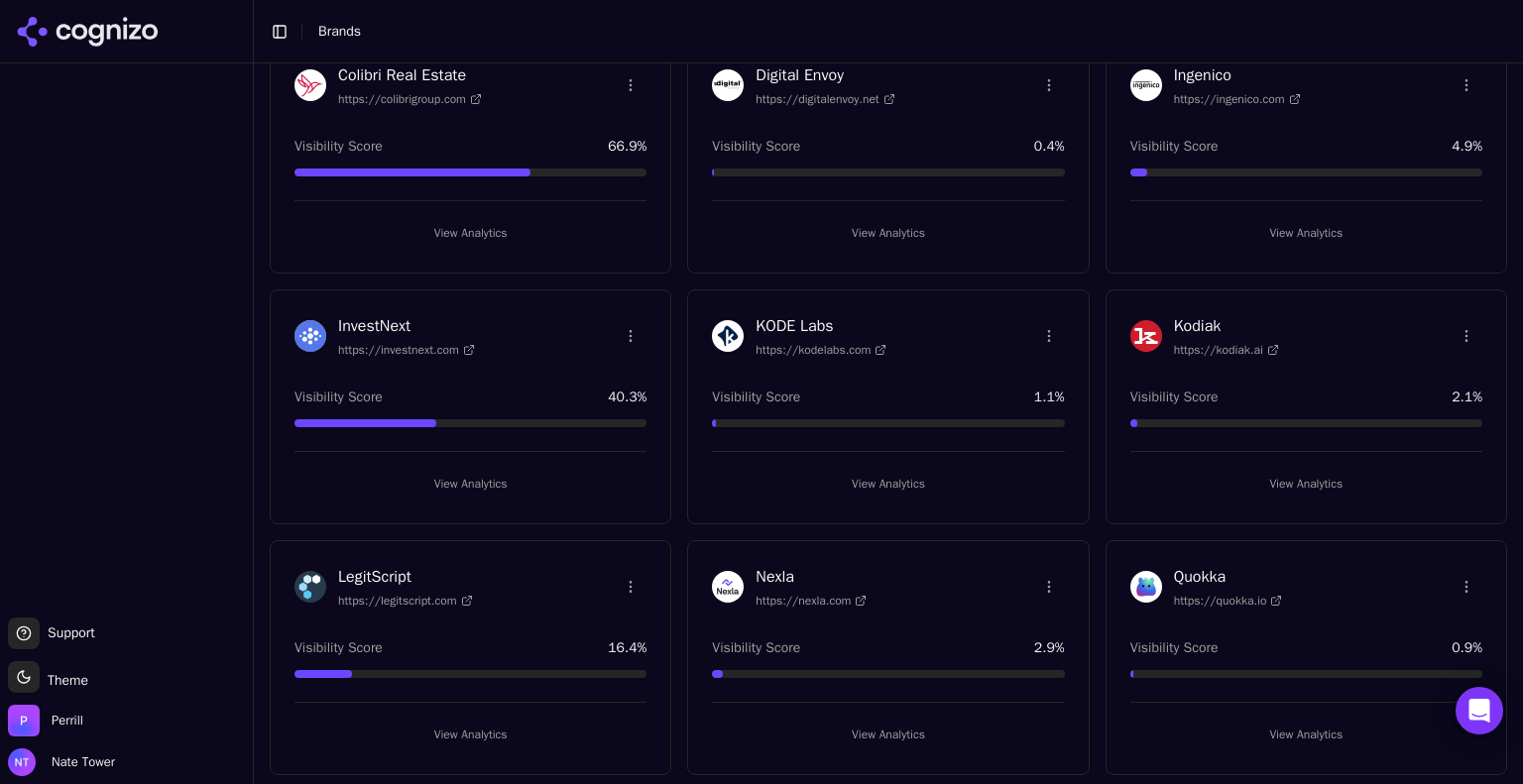 click on "Support Support Toggle theme  Theme Perrill   Nate Tower Toggle Sidebar Brands Brand Analytics Track and analyze your brand performance across different metrics Create New Brand AQUALIS https://aqualisco.com Visibility Score 8.9 % View Analytics BestRx https://bestrx.com Visibility Score 34.0 % View Analytics Blackbird Health https://blackbirdhealth.com Visibility Score 13.6 % View Analytics Colibri Real Estate https://colibrigroup.com Visibility Score 66.9 % View Analytics Digital Envoy https://digitalenvoy.net Visibility Score 0.4 % View Analytics Ingenico https://ingenico.com Visibility Score 4.9 % View Analytics InvestNext https://investnext.com Visibility Score 40.3 % View Analytics KODE Labs https://kodelabs.com Visibility Score 1.1 % View Analytics Kodiak https://kodiak.ai Visibility Score 2.1 % View Analytics LegitScript https://legitscript.com Visibility Score 16.4 % View Analytics Nexla https://nexla.com Visibility Score 2.9 % View Analytics Quokka https://quokka.io Visibility Score 0.9 %" at bounding box center [762, 392] 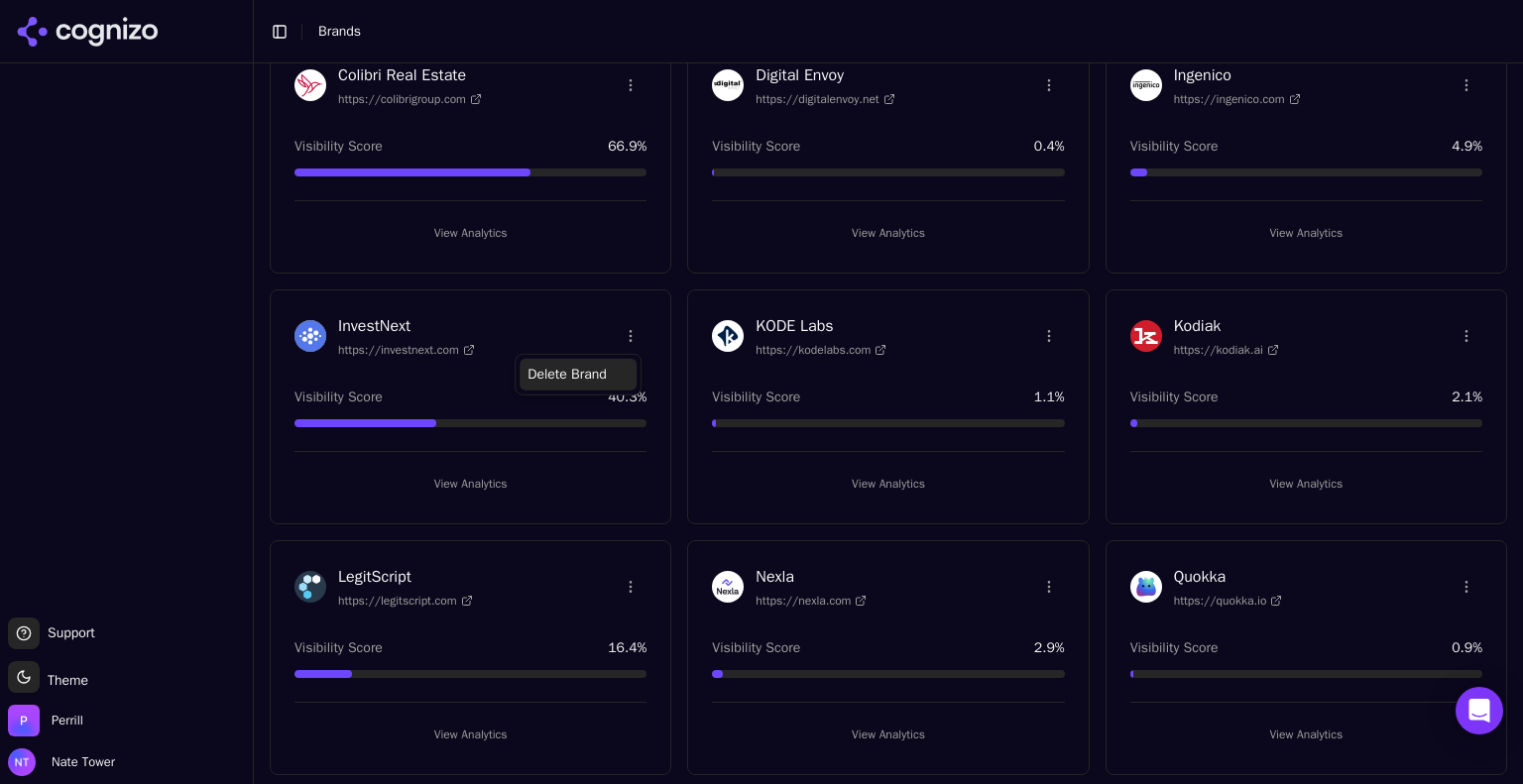 click on "Delete Brand" at bounding box center [578, 375] 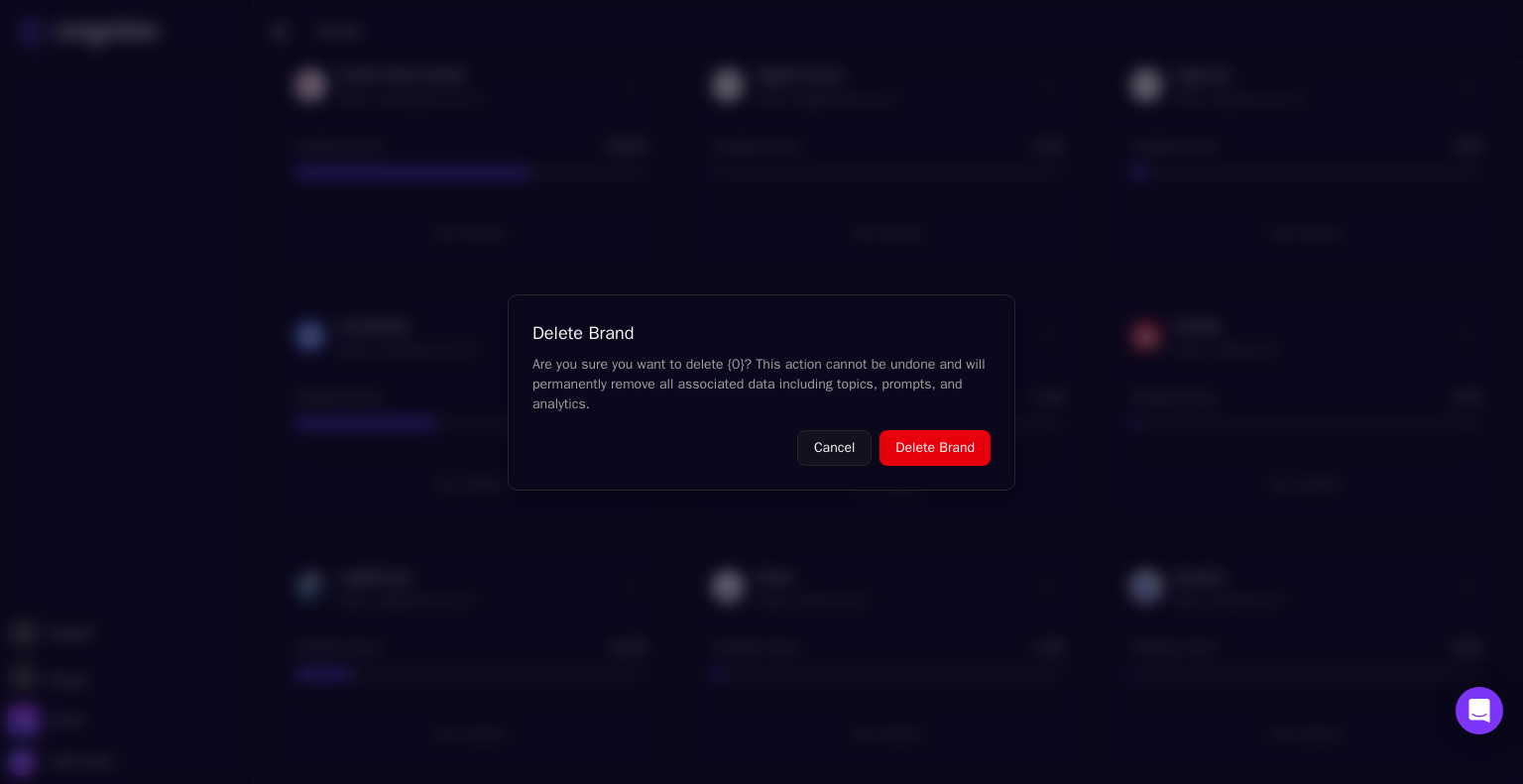 click on "Delete Brand" at bounding box center [935, 448] 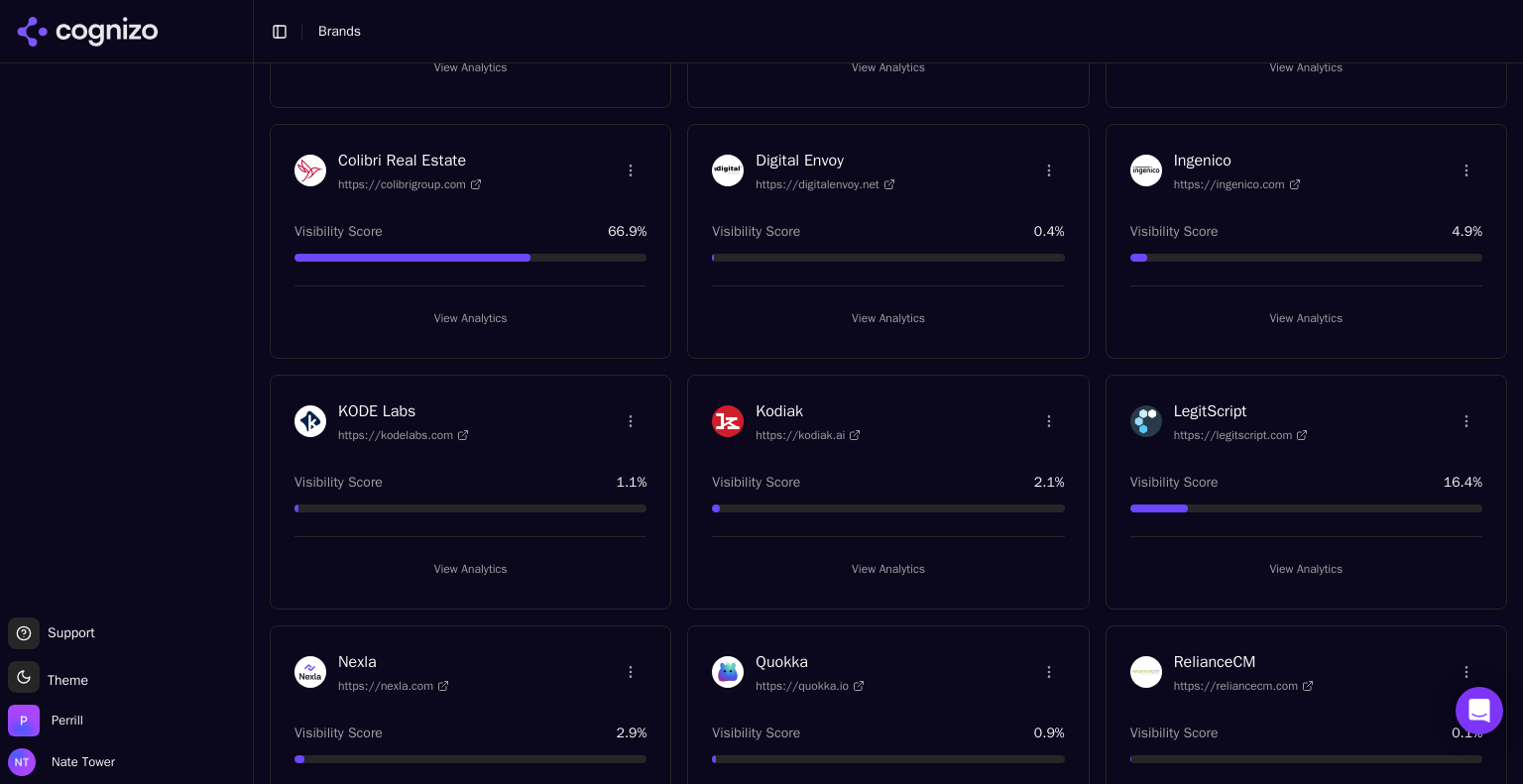 scroll, scrollTop: 297, scrollLeft: 0, axis: vertical 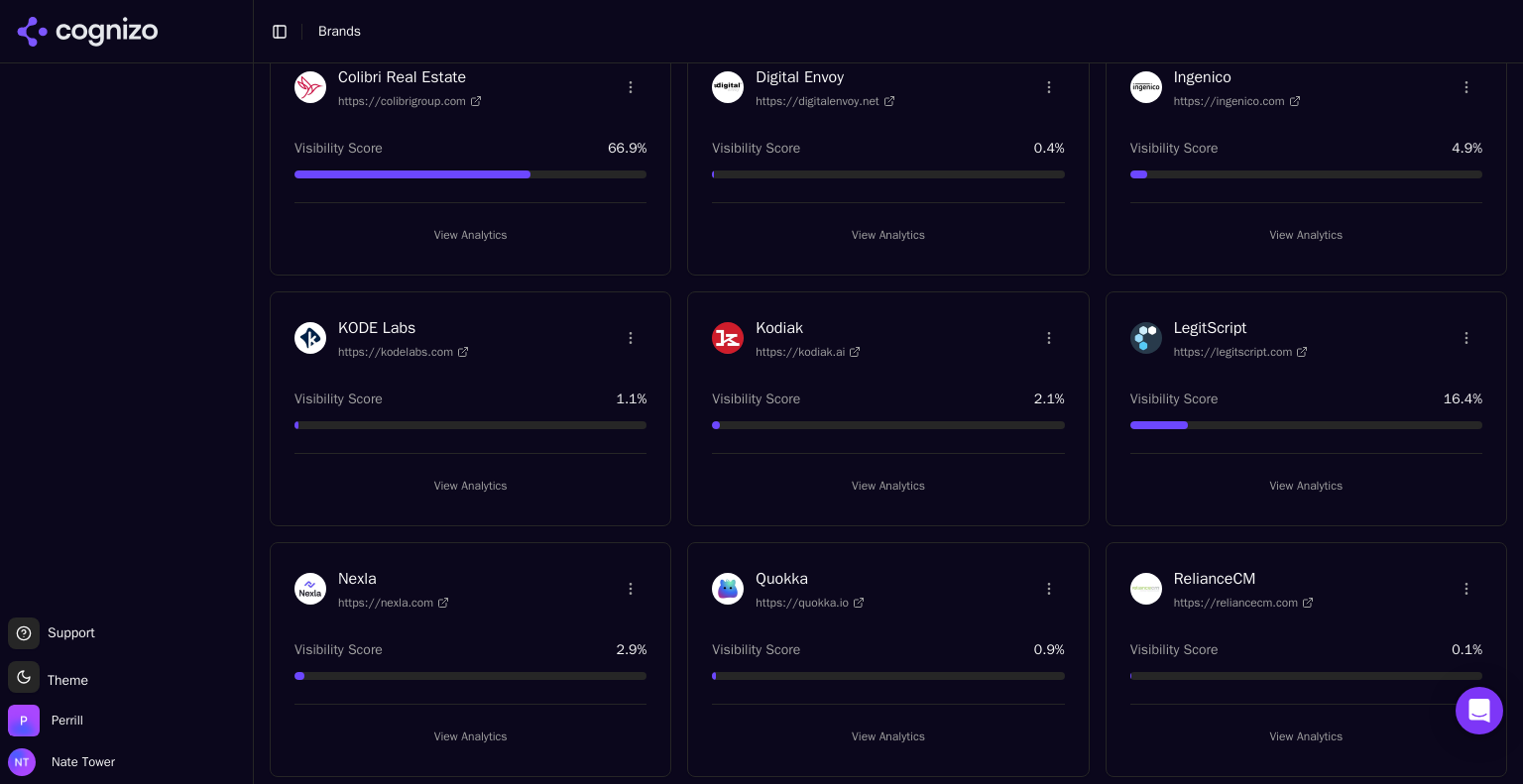click on "Support Support Toggle theme  Theme Perrill   Nate Tower Toggle Sidebar Brands Brand Analytics Track and analyze your brand performance across different metrics Create New Brand AQUALIS https://aqualisco.com Visibility Score 8.9 % View Analytics BestRx https://bestrx.com Visibility Score 34.0 % View Analytics Blackbird Health https://blackbirdhealth.com Visibility Score 13.6 % View Analytics Colibri Real Estate https://colibrigroup.com Visibility Score 66.9 % View Analytics Digital Envoy https://digitalenvoy.net Visibility Score 0.4 % View Analytics Ingenico https://ingenico.com Visibility Score 4.9 % View Analytics KODE Labs https://kodelabs.com Visibility Score 1.1 % View Analytics Kodiak https://kodiak.ai Visibility Score 2.1 % View Analytics LegitScript https://legitscript.com Visibility Score 16.4 % View Analytics Nexla https://nexla.com Visibility Score 2.9 % View Analytics Quokka https://quokka.io Visibility Score 0.9 % View Analytics RelianceCM https://reliancecm.com Visibility Score 0.1 % %" at bounding box center [762, 392] 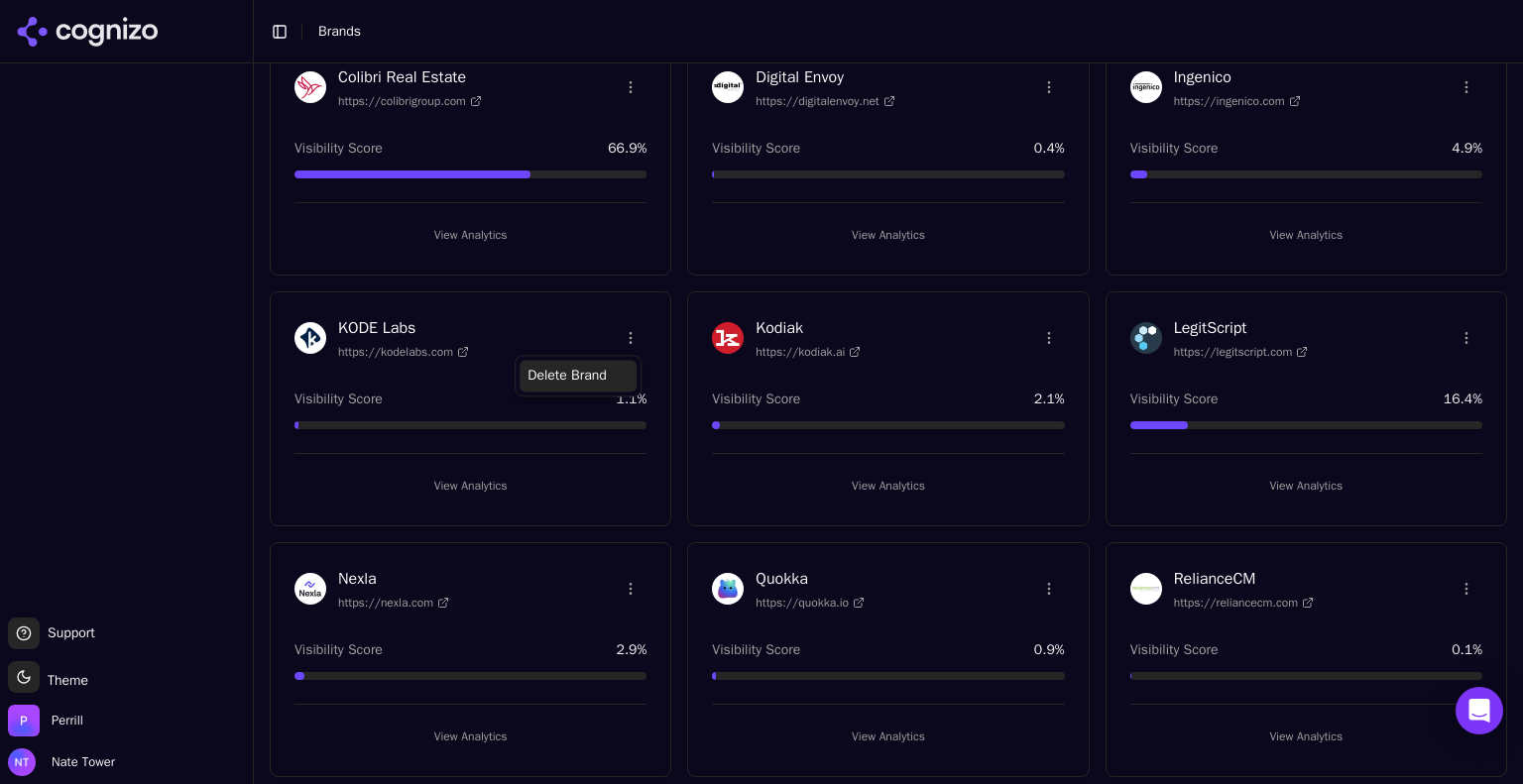 click on "Delete Brand" at bounding box center [578, 376] 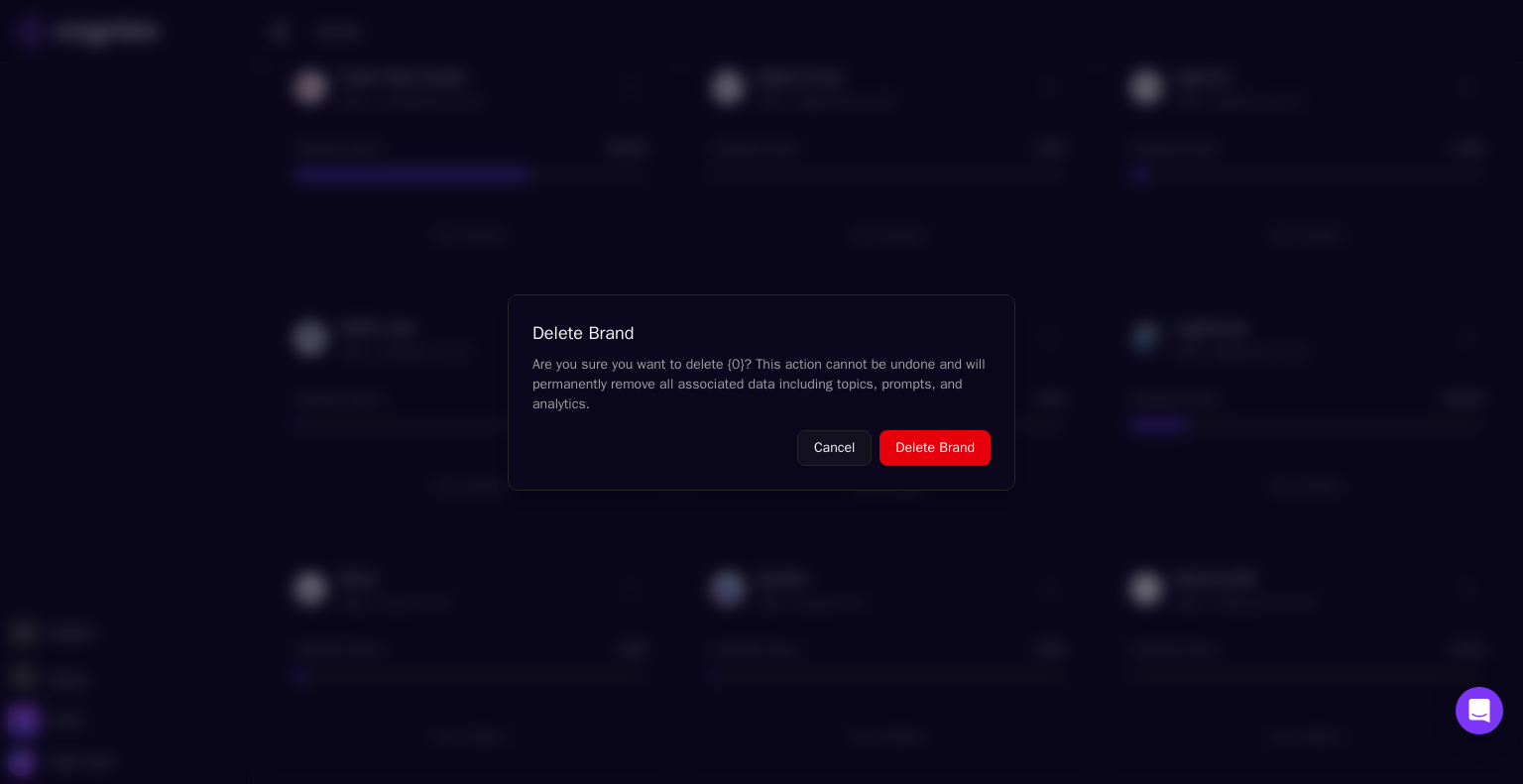 click on "Delete Brand" at bounding box center (935, 448) 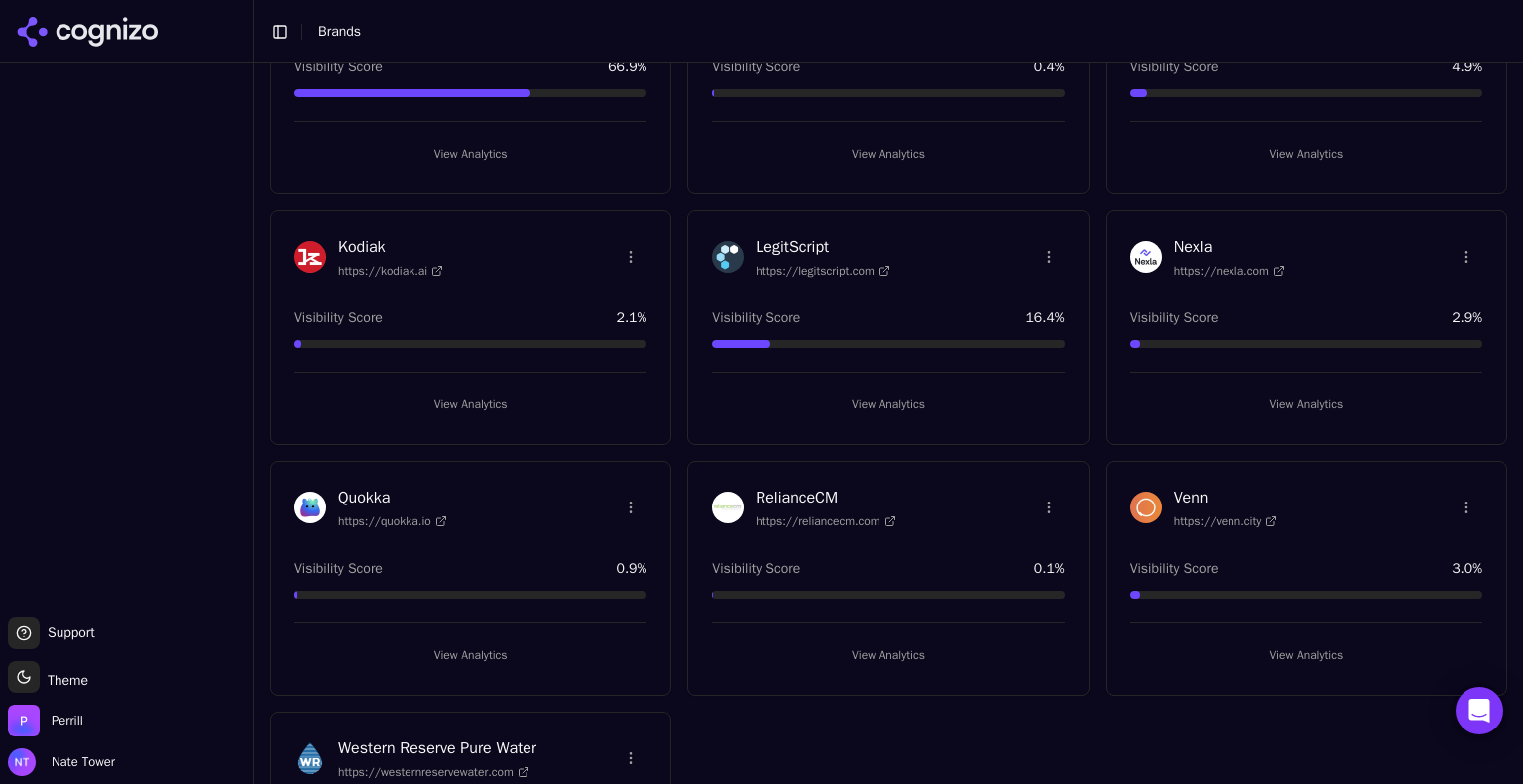 scroll, scrollTop: 545, scrollLeft: 0, axis: vertical 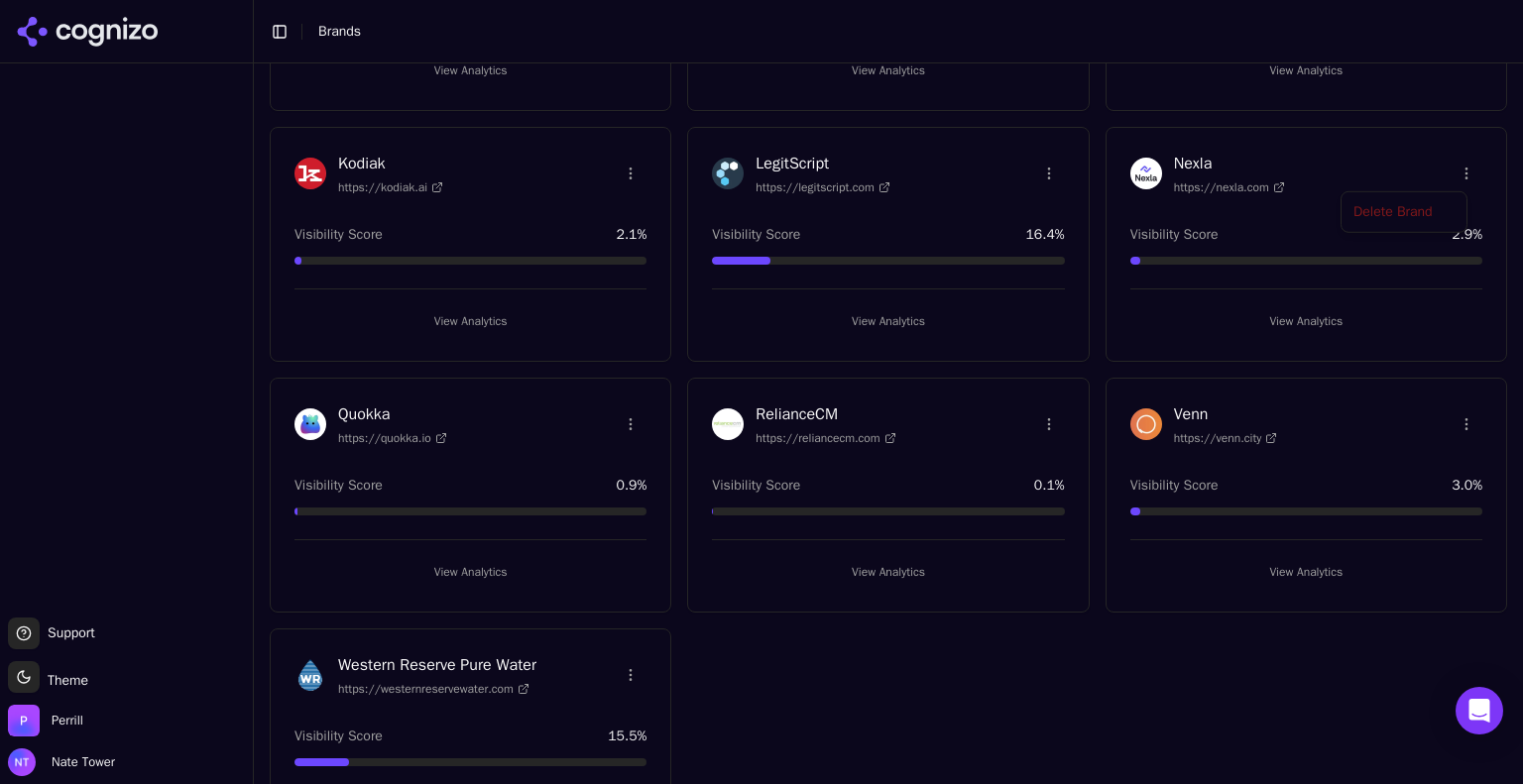 click on "Support Support Toggle theme  Theme Perrill   Nate Tower Toggle Sidebar Brands Brand Analytics Track and analyze your brand performance across different metrics Create New Brand AQUALIS https://aqualisco.com Visibility Score 8.9 % View Analytics BestRx https://bestrx.com Visibility Score 34.0 % View Analytics Blackbird Health https://blackbirdhealth.com Visibility Score 13.6 % View Analytics Colibri Real Estate https://colibrigroup.com Visibility Score 66.9 % View Analytics Digital Envoy https://digitalenvoy.net Visibility Score 0.4 % View Analytics Ingenico https://ingenico.com Visibility Score 4.9 % View Analytics Kodiak https://kodiak.ai Visibility Score 2.1 % View Analytics LegitScript https://legitscript.com Visibility Score 16.4 % View Analytics Nexla https://nexla.com Visibility Score 2.9 % View Analytics Quokka https://quokka.io Visibility Score 0.9 % View Analytics RelianceCM https://reliancecm.com Visibility Score 0.1 % View Analytics Venn https://venn.city Visibility Score 3.0 % 15.5 %" at bounding box center [762, 392] 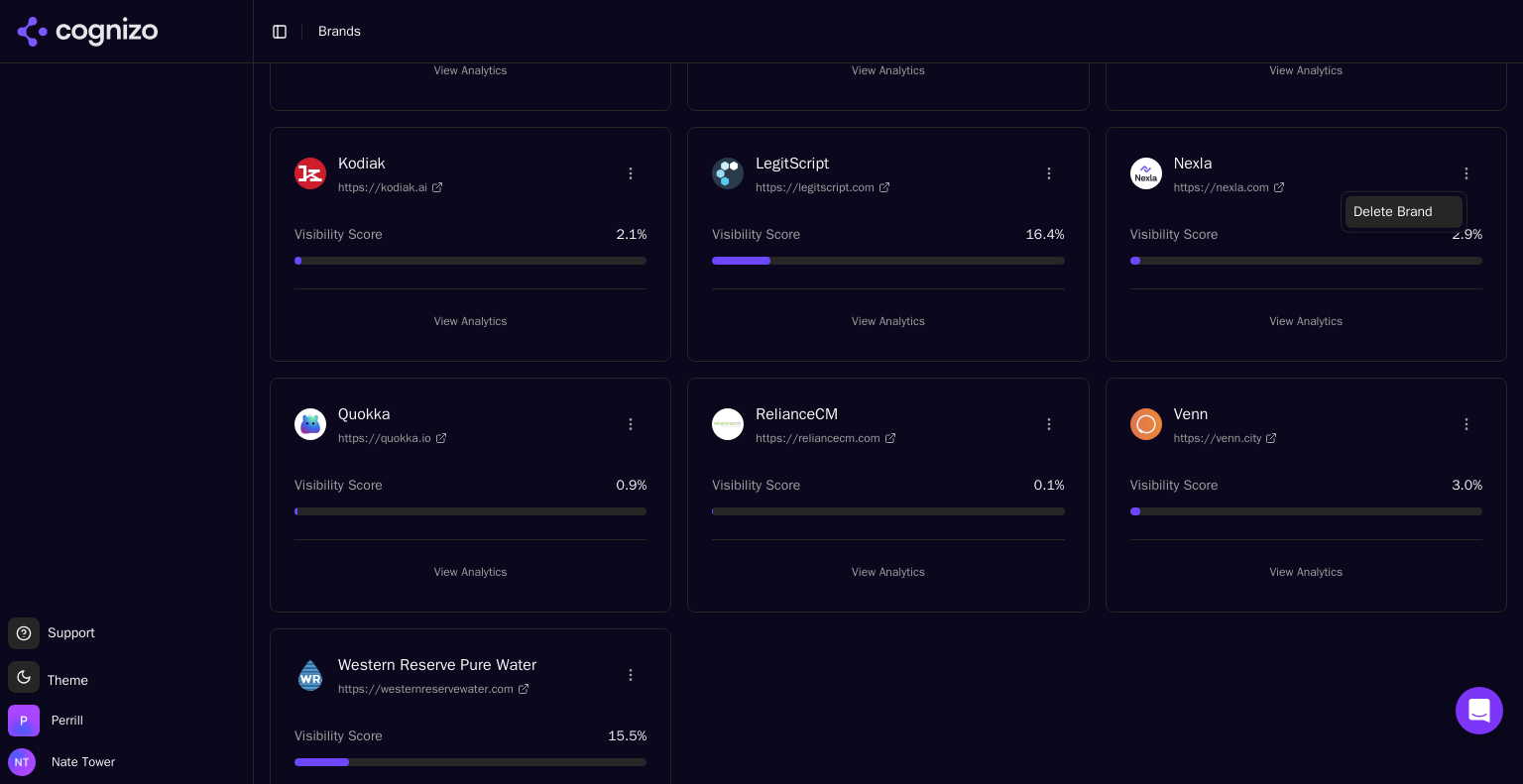 click on "Delete Brand" at bounding box center (1404, 212) 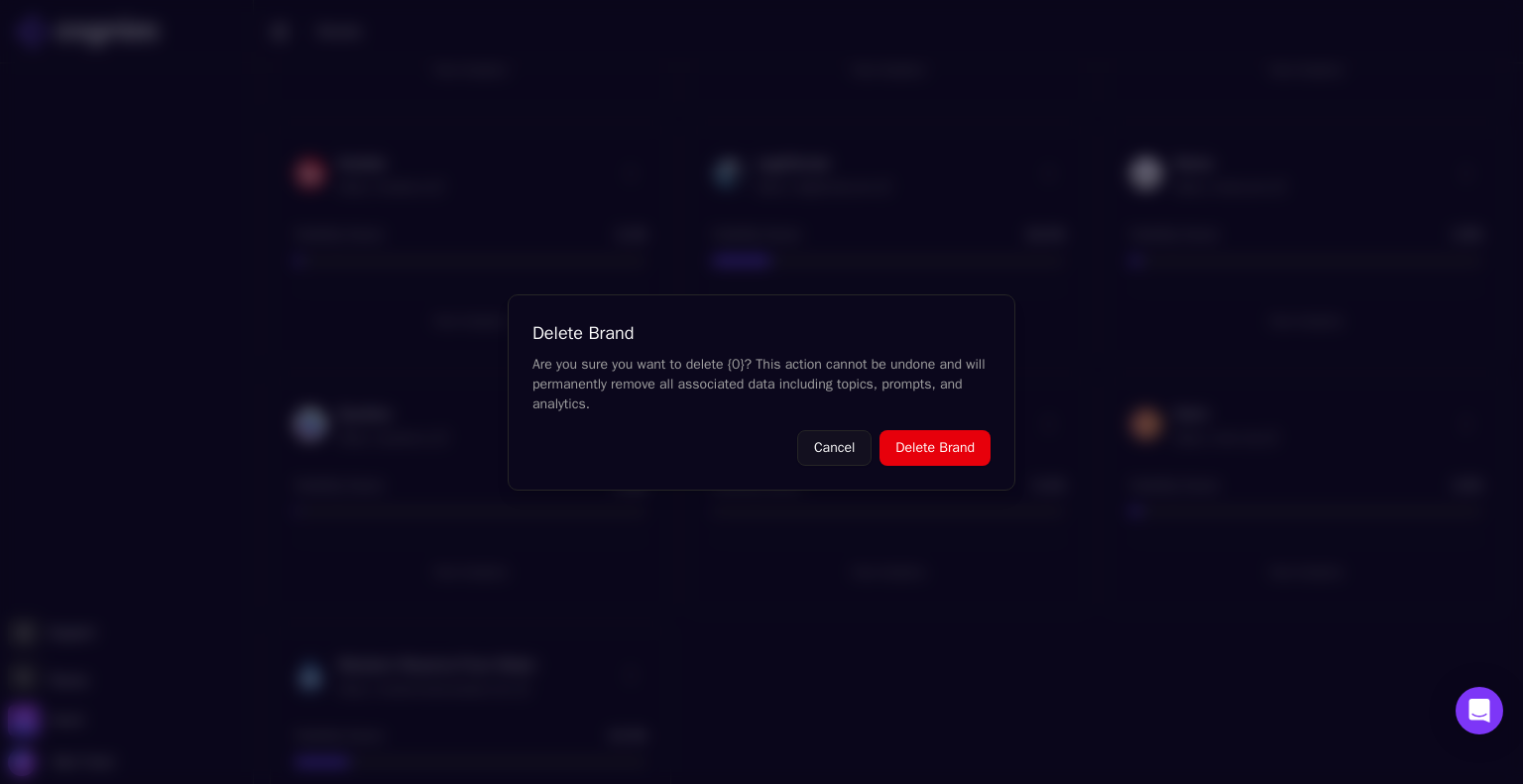 click on "Delete Brand" at bounding box center [935, 448] 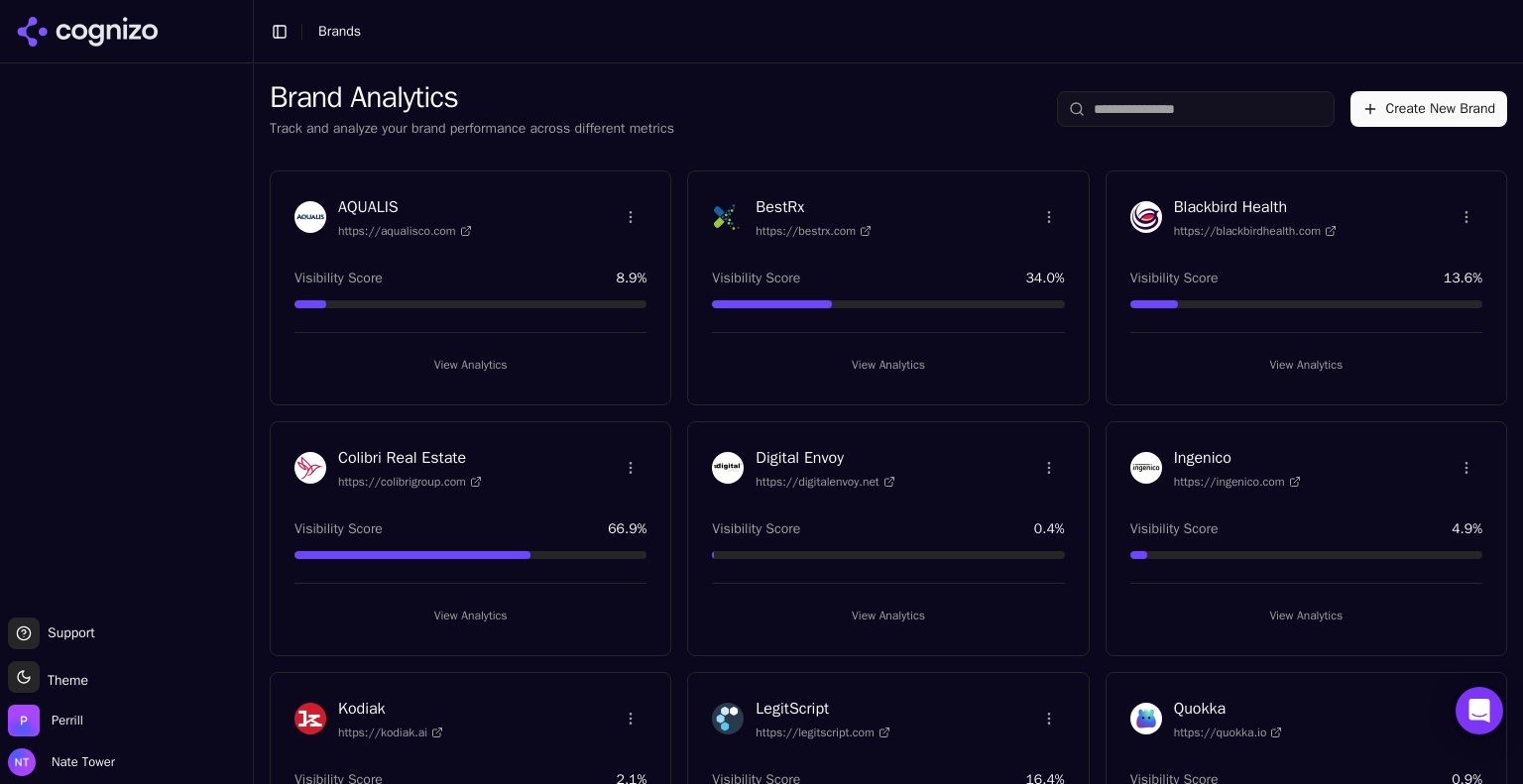 scroll, scrollTop: 387, scrollLeft: 0, axis: vertical 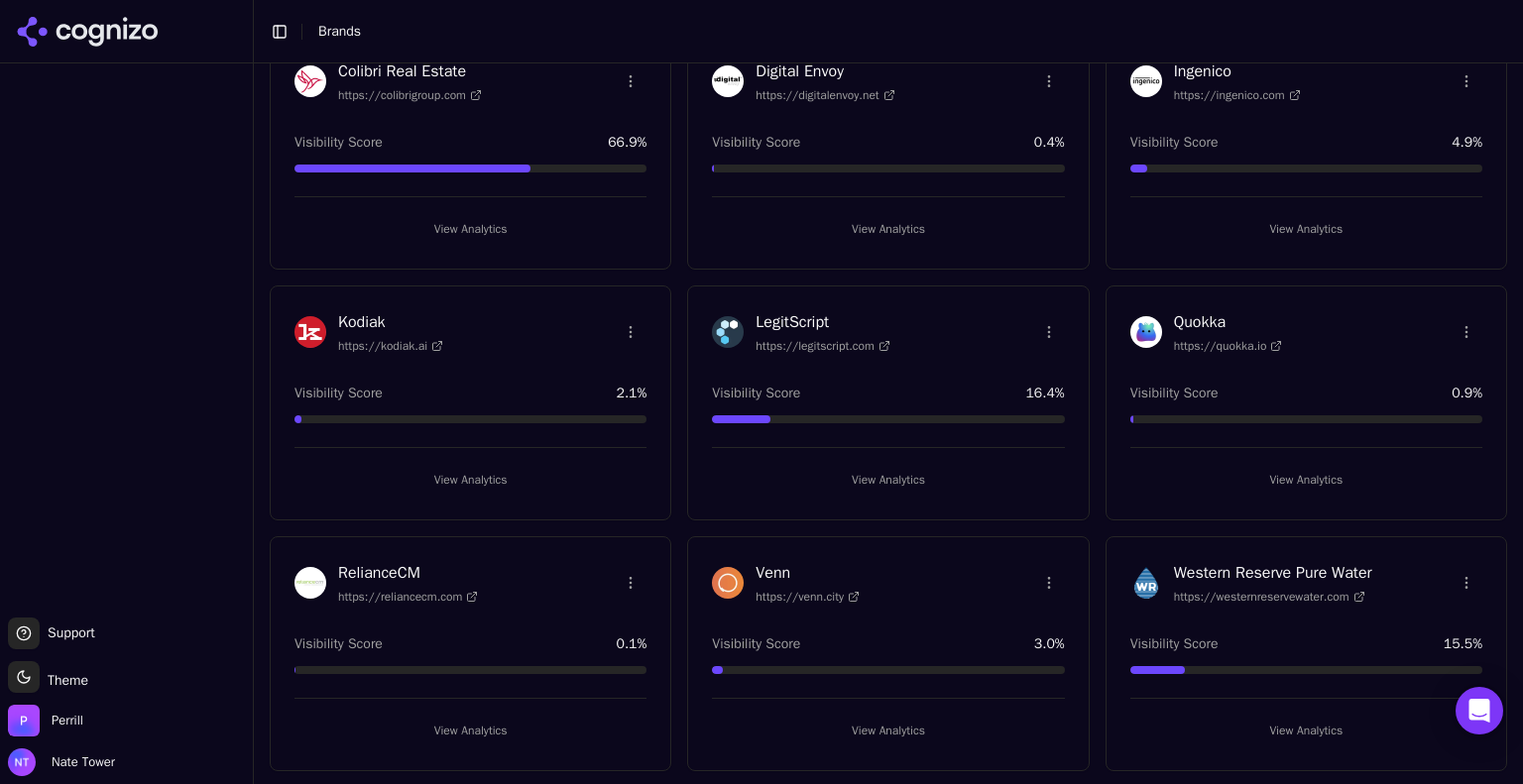 click at bounding box center [126, 340] 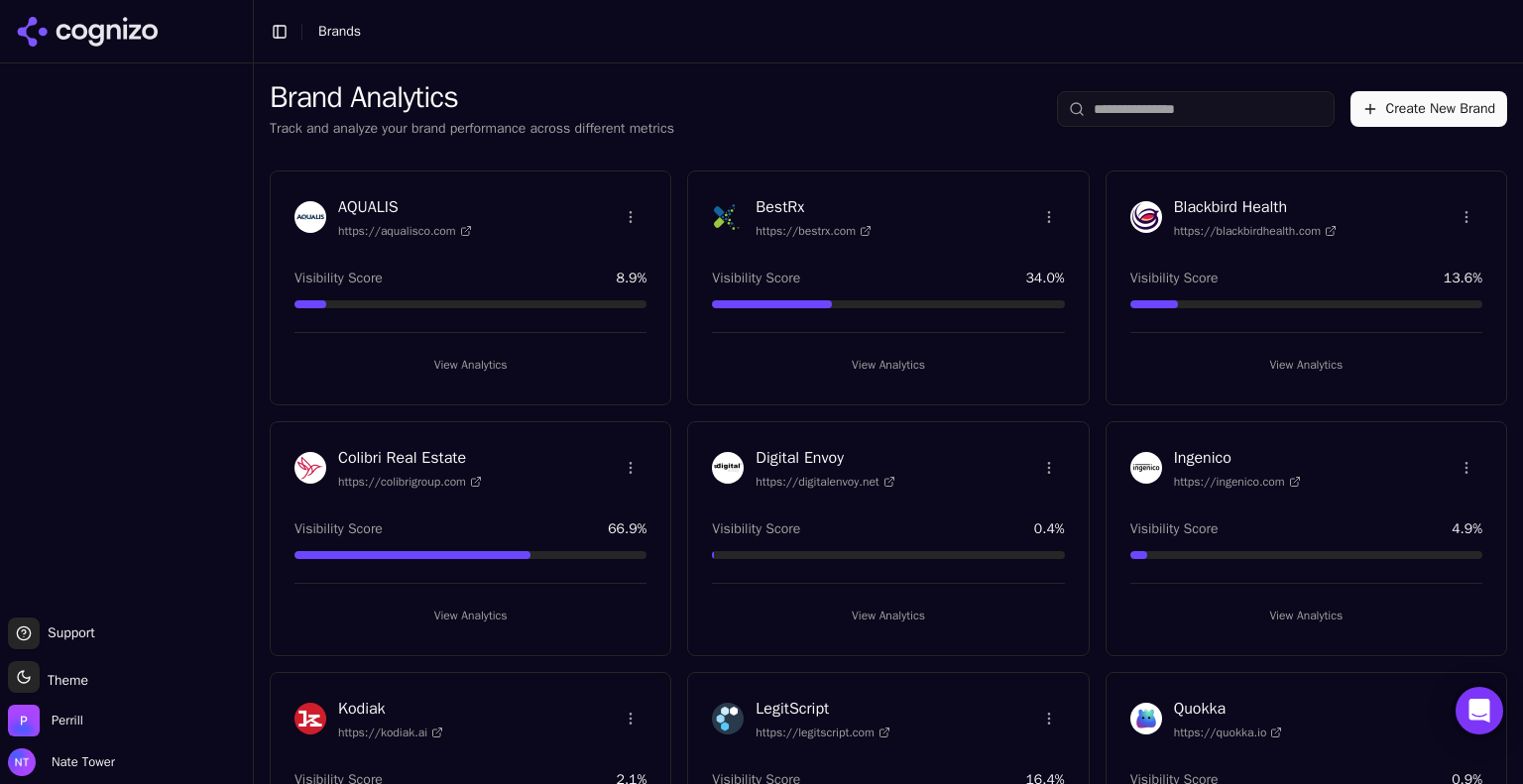 click at bounding box center [126, 340] 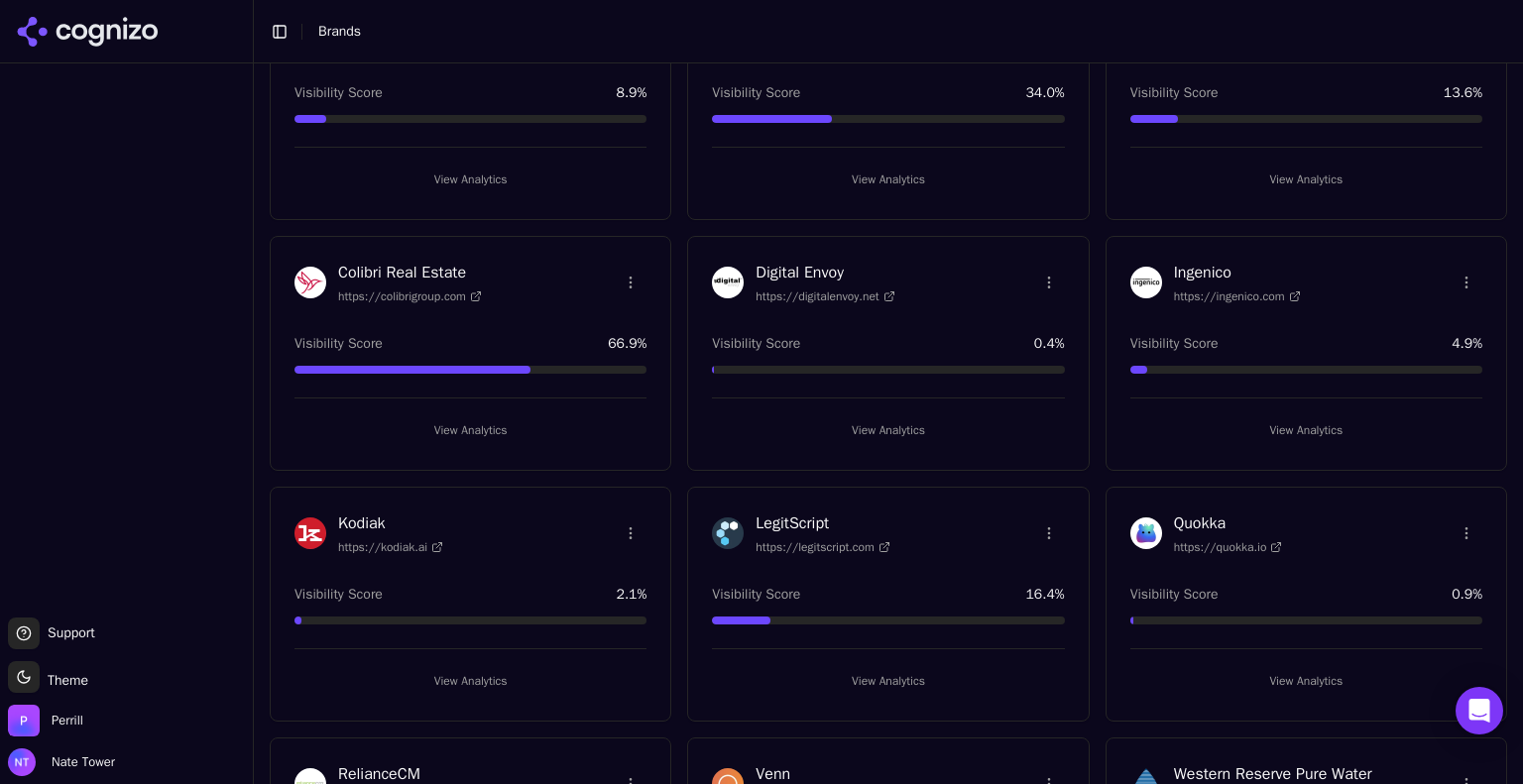 scroll, scrollTop: 0, scrollLeft: 0, axis: both 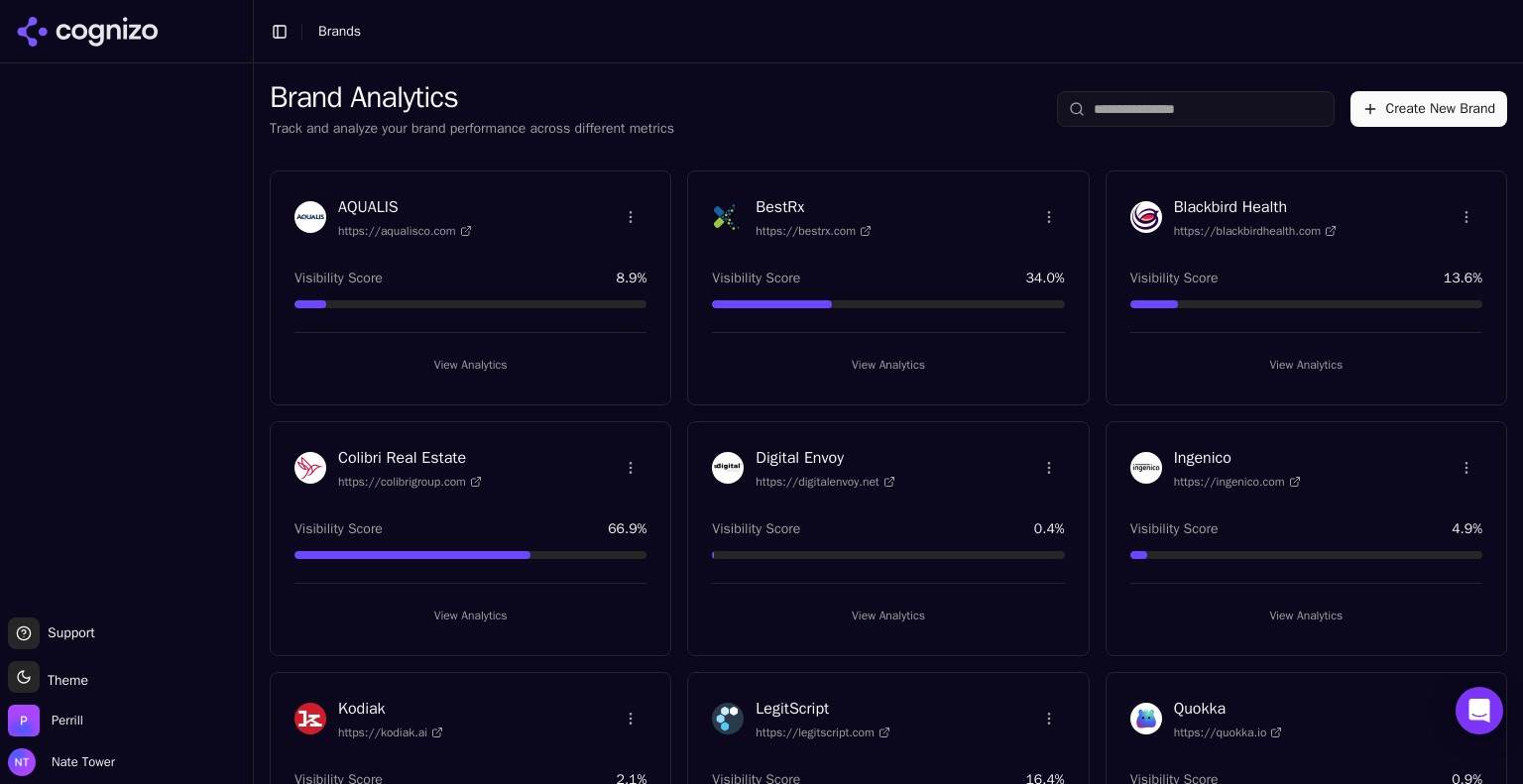 click at bounding box center [126, 340] 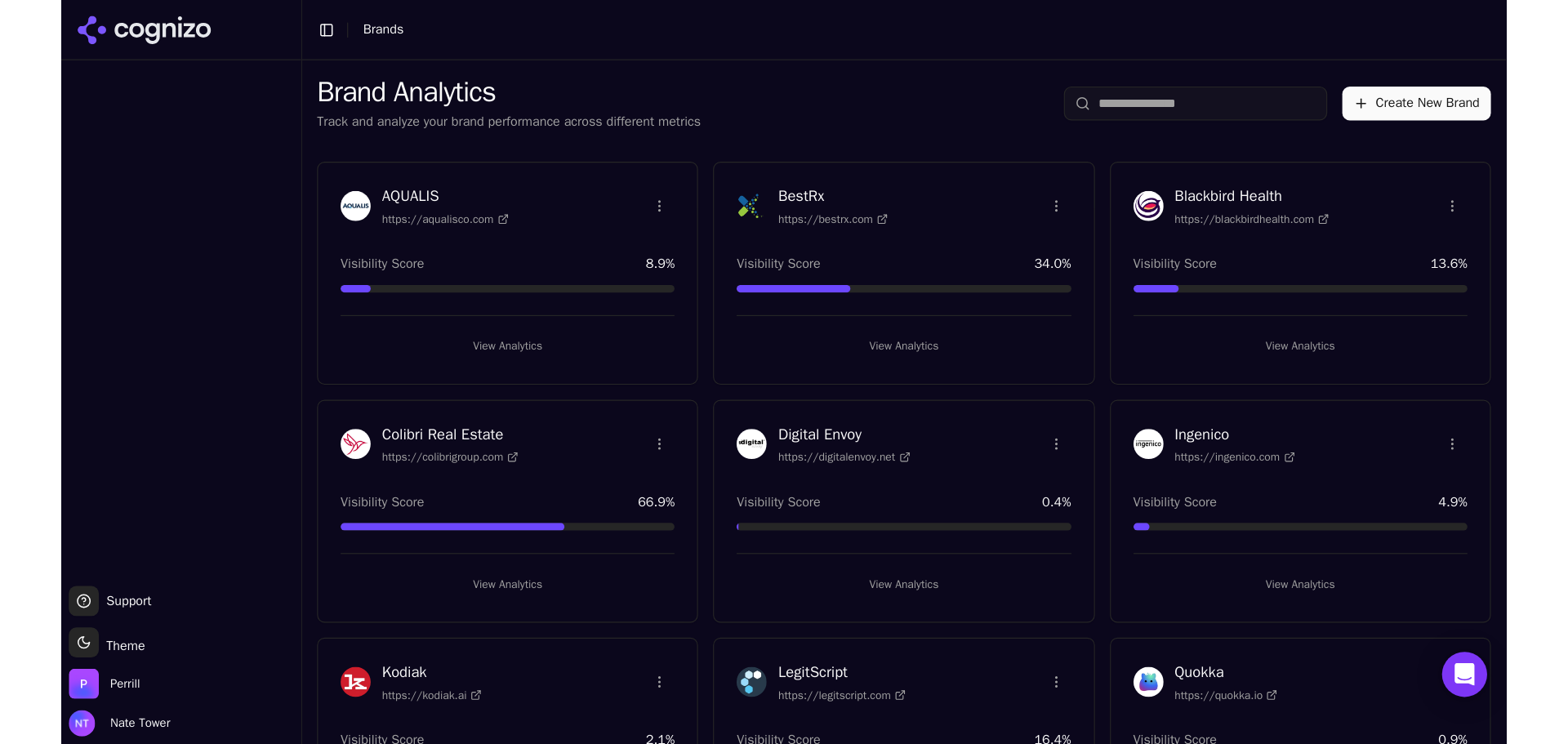 scroll, scrollTop: 319, scrollLeft: 0, axis: vertical 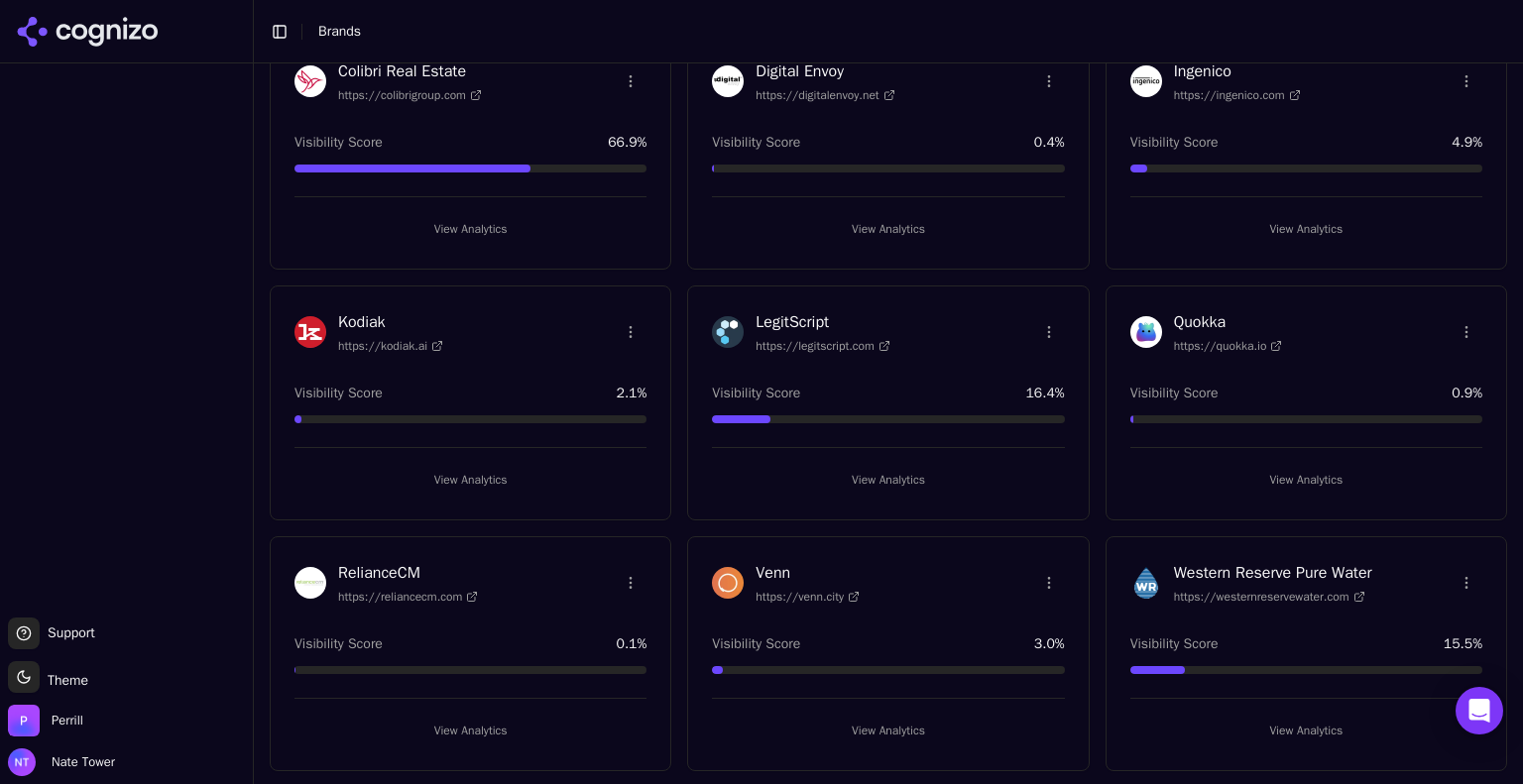 click at bounding box center (126, 340) 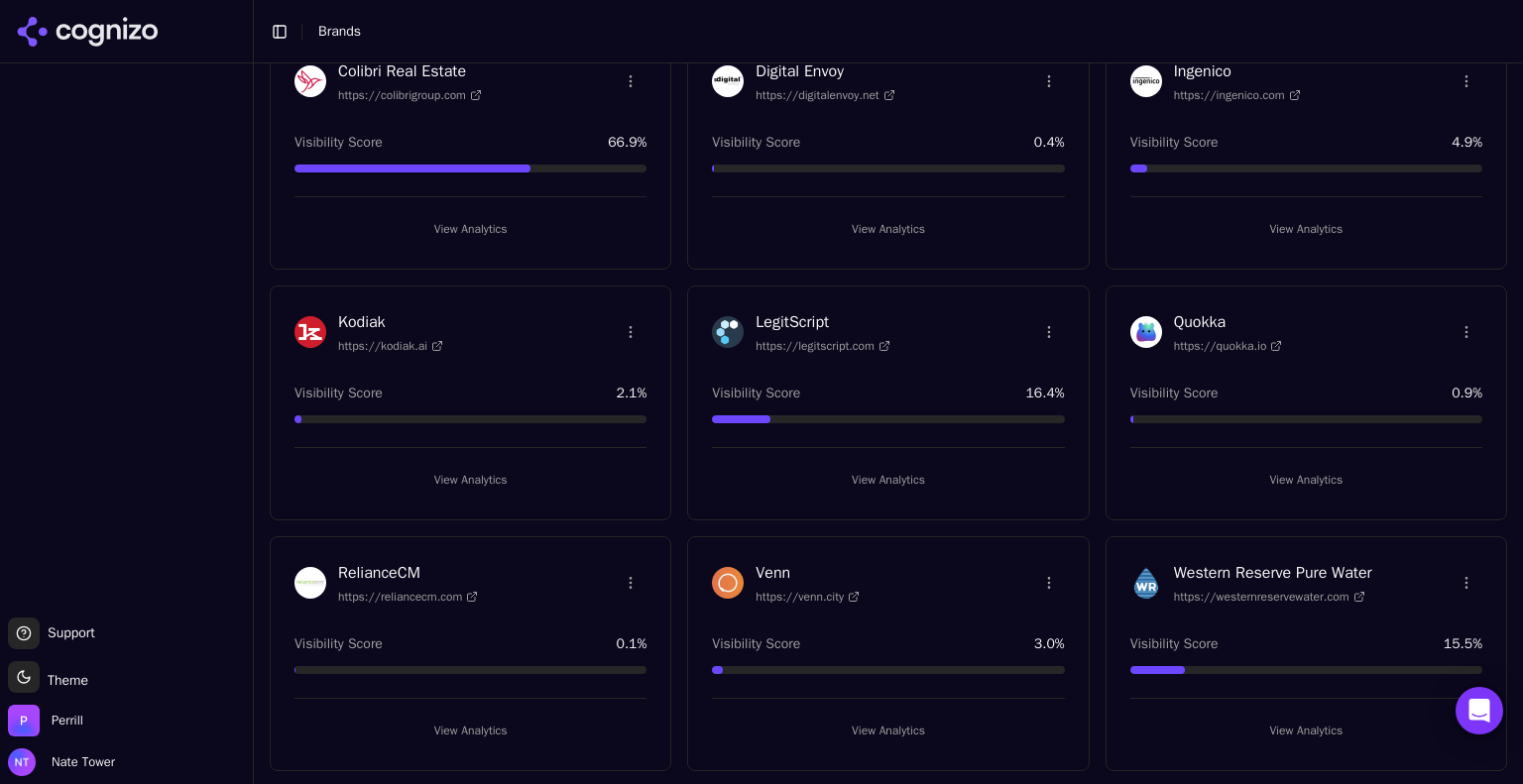 click at bounding box center (126, 340) 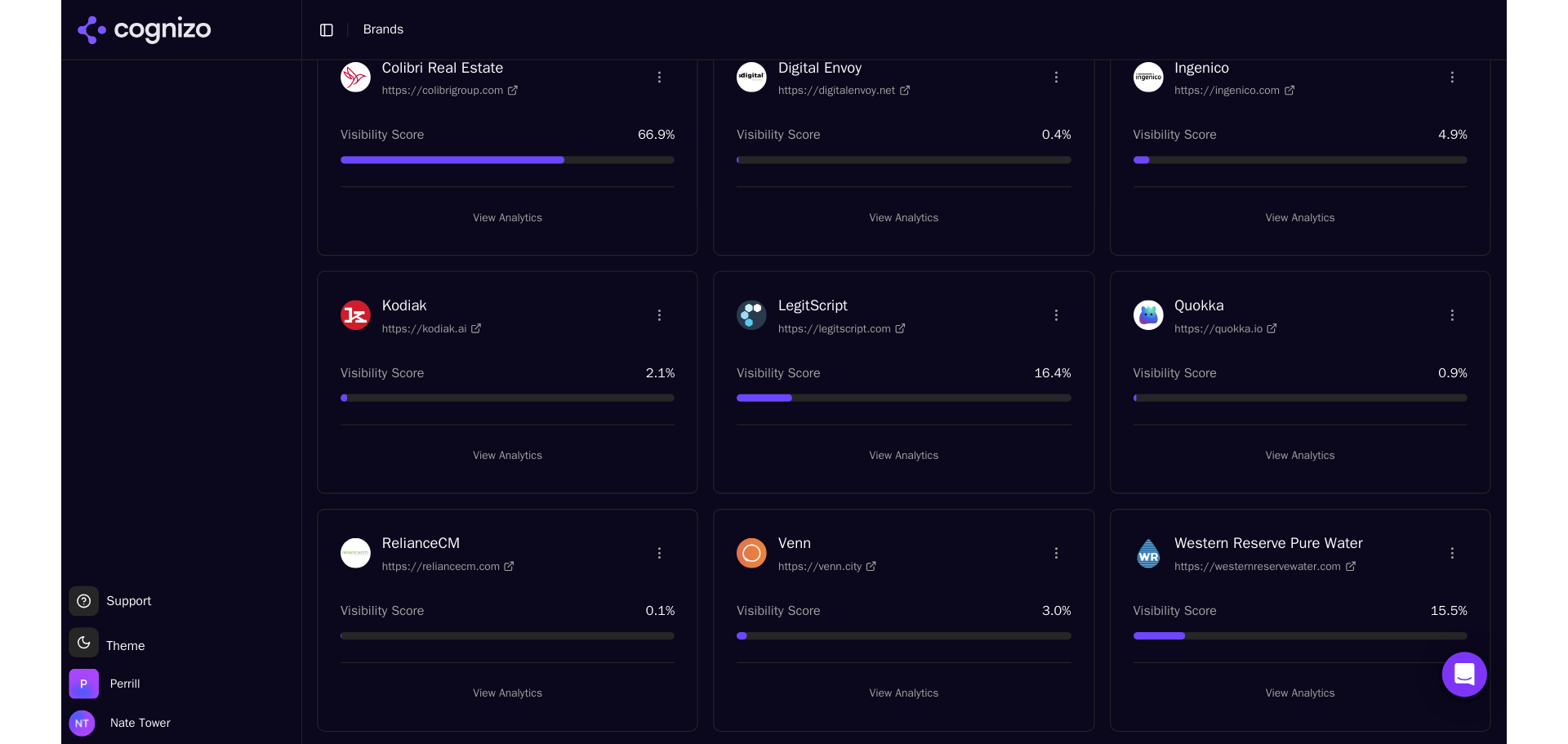 scroll, scrollTop: 223, scrollLeft: 0, axis: vertical 